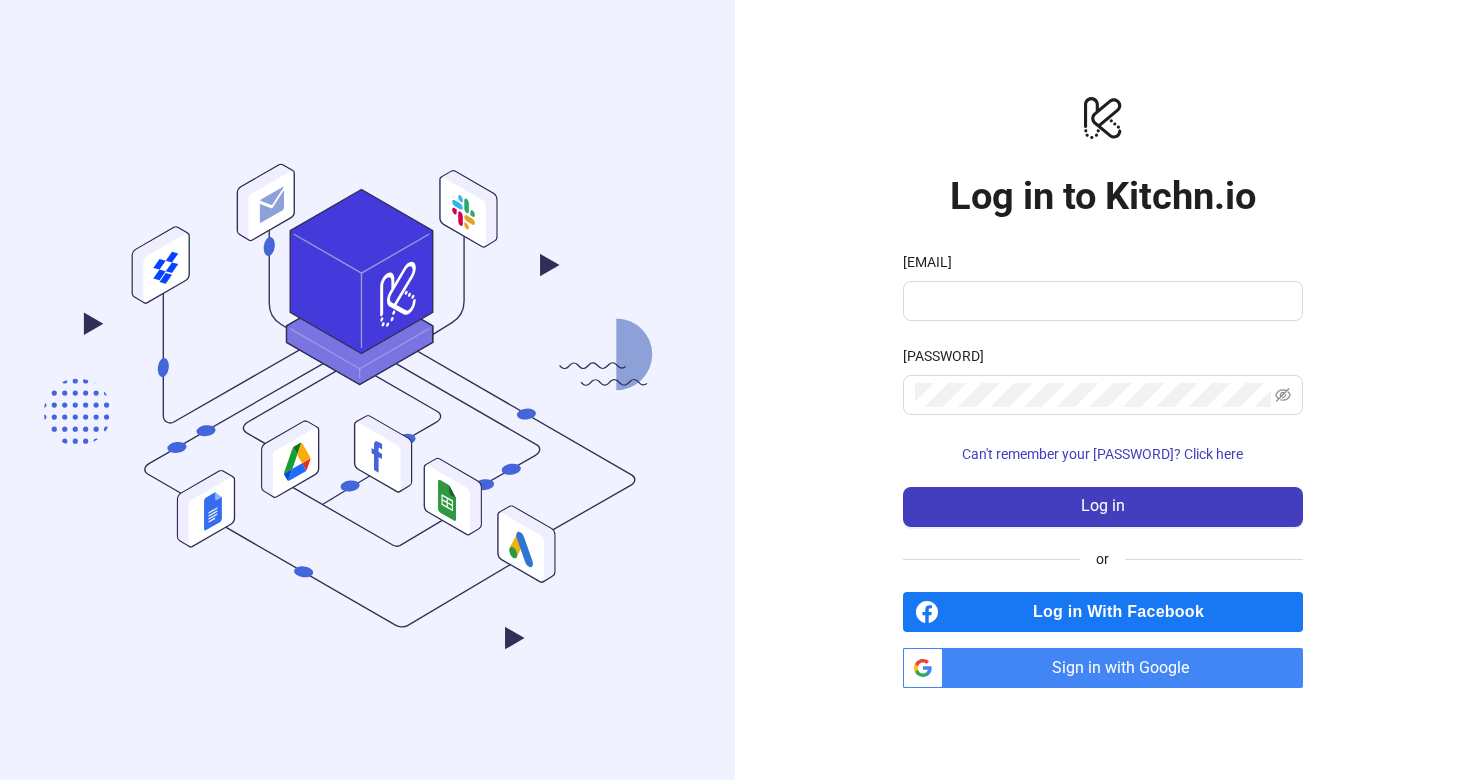 scroll, scrollTop: 0, scrollLeft: 0, axis: both 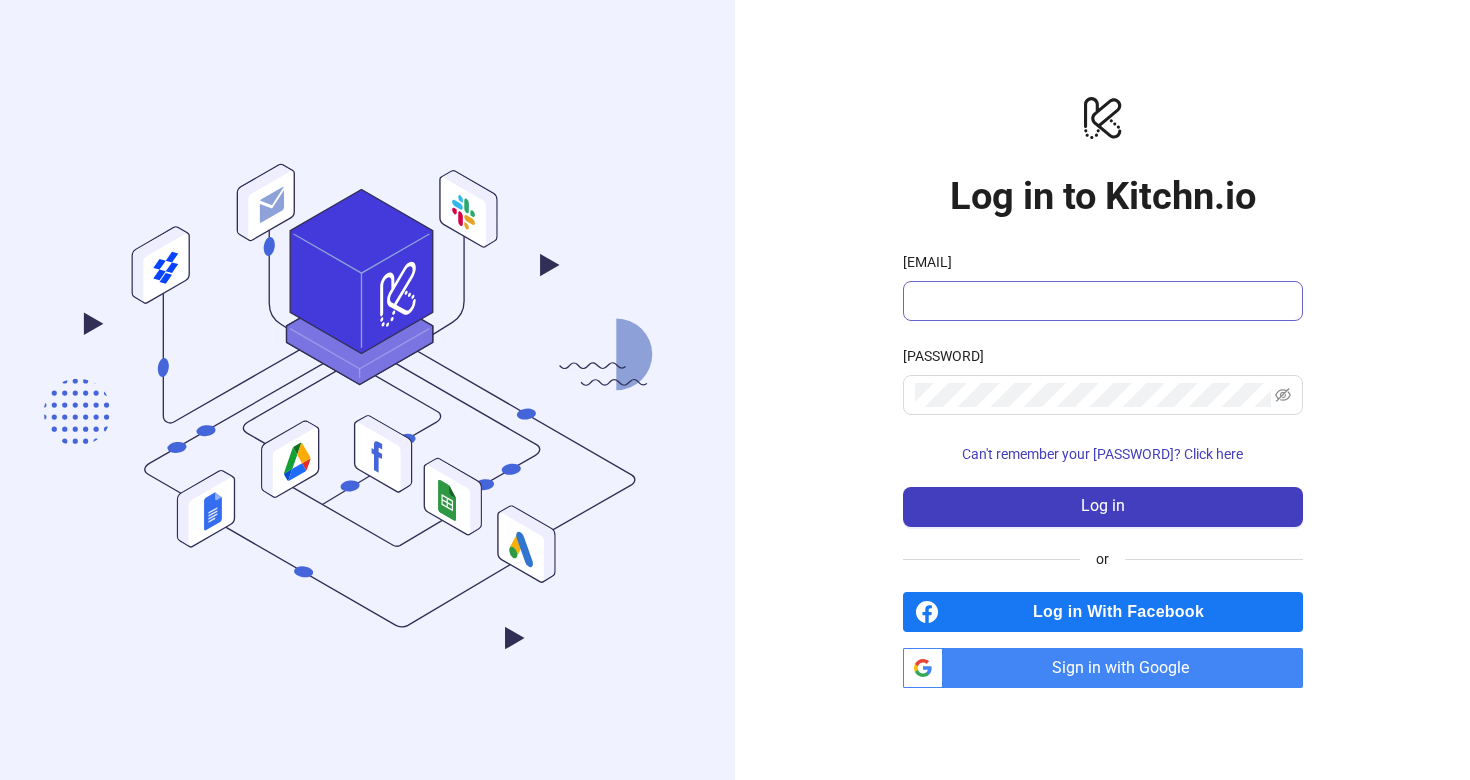 click at bounding box center (1103, 301) 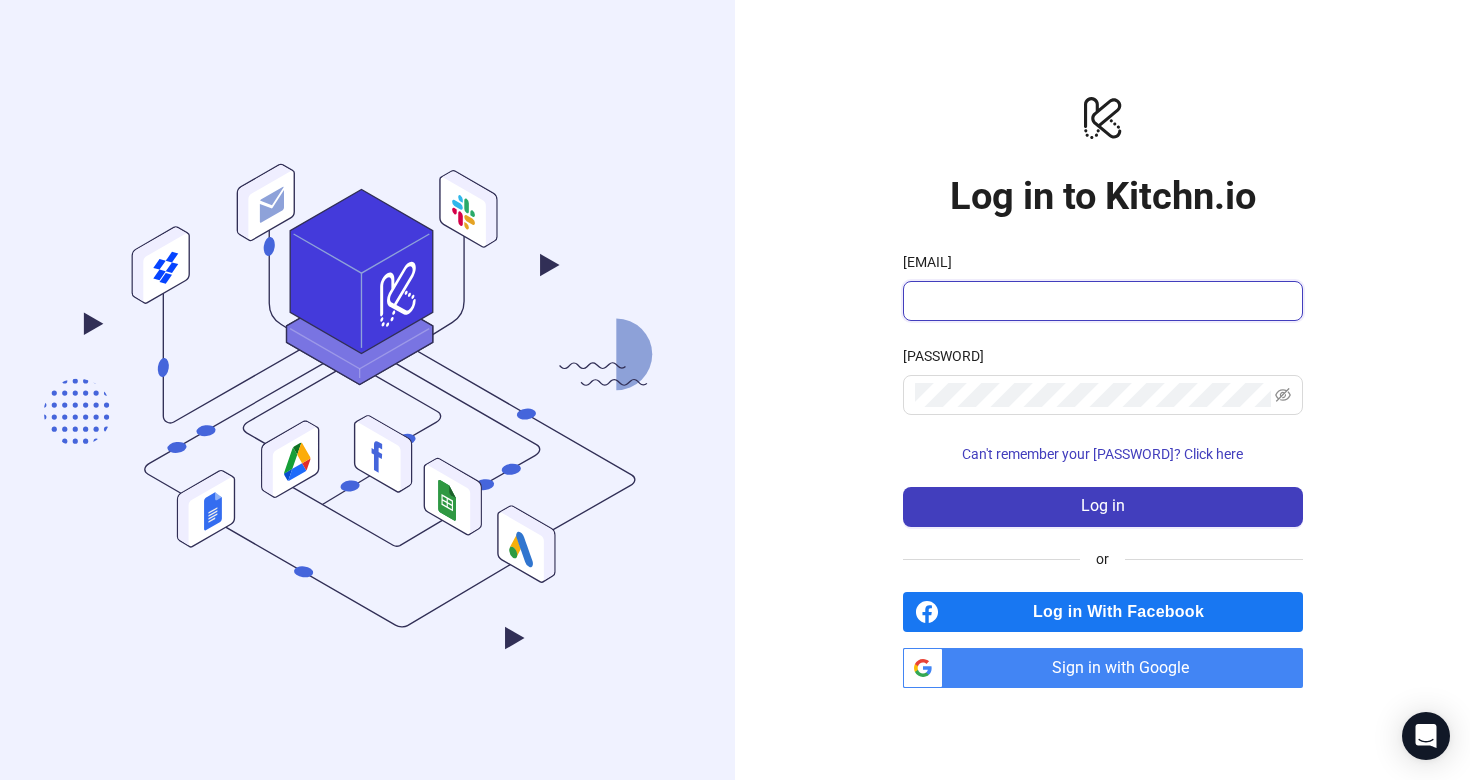 click at bounding box center (0, 780) 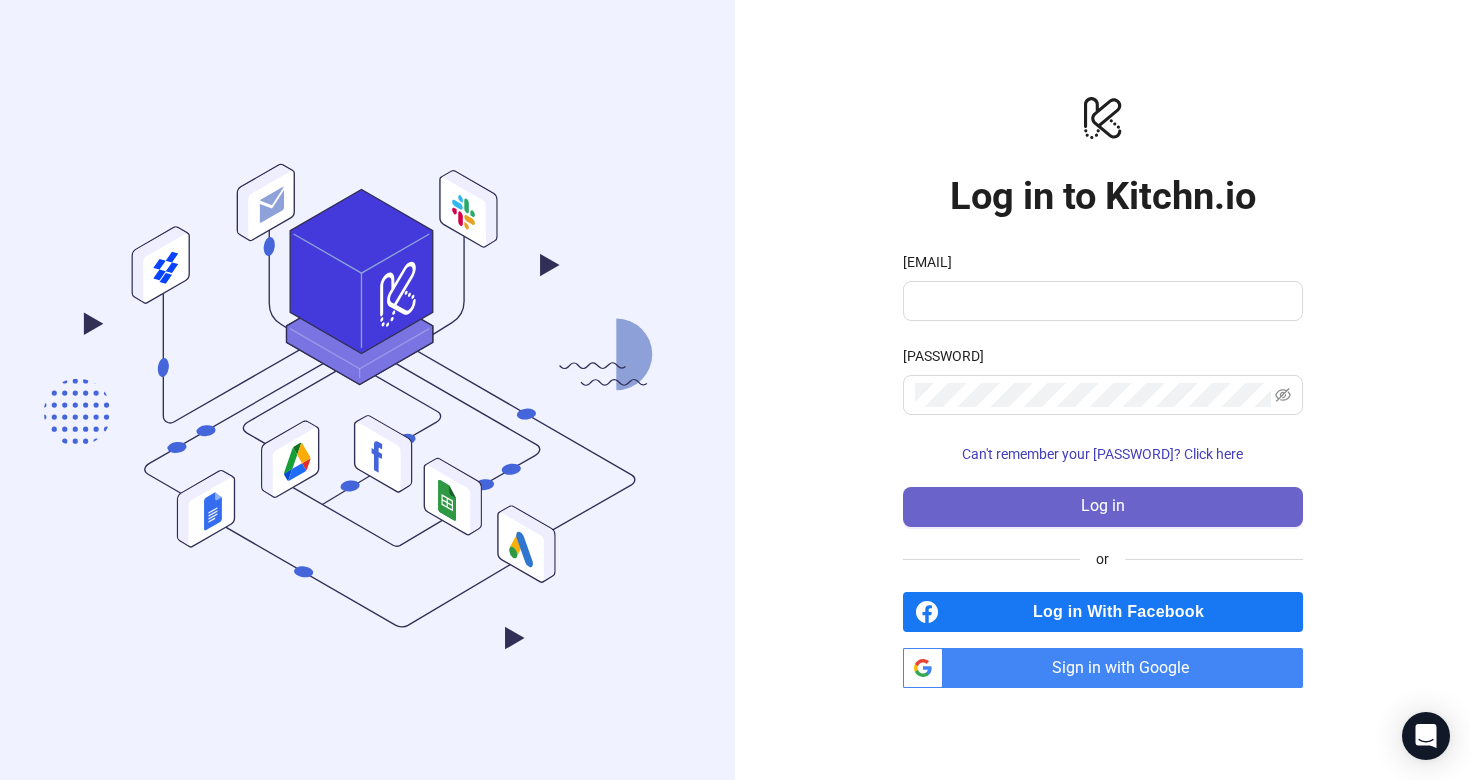 click on "Log in" at bounding box center (1103, 507) 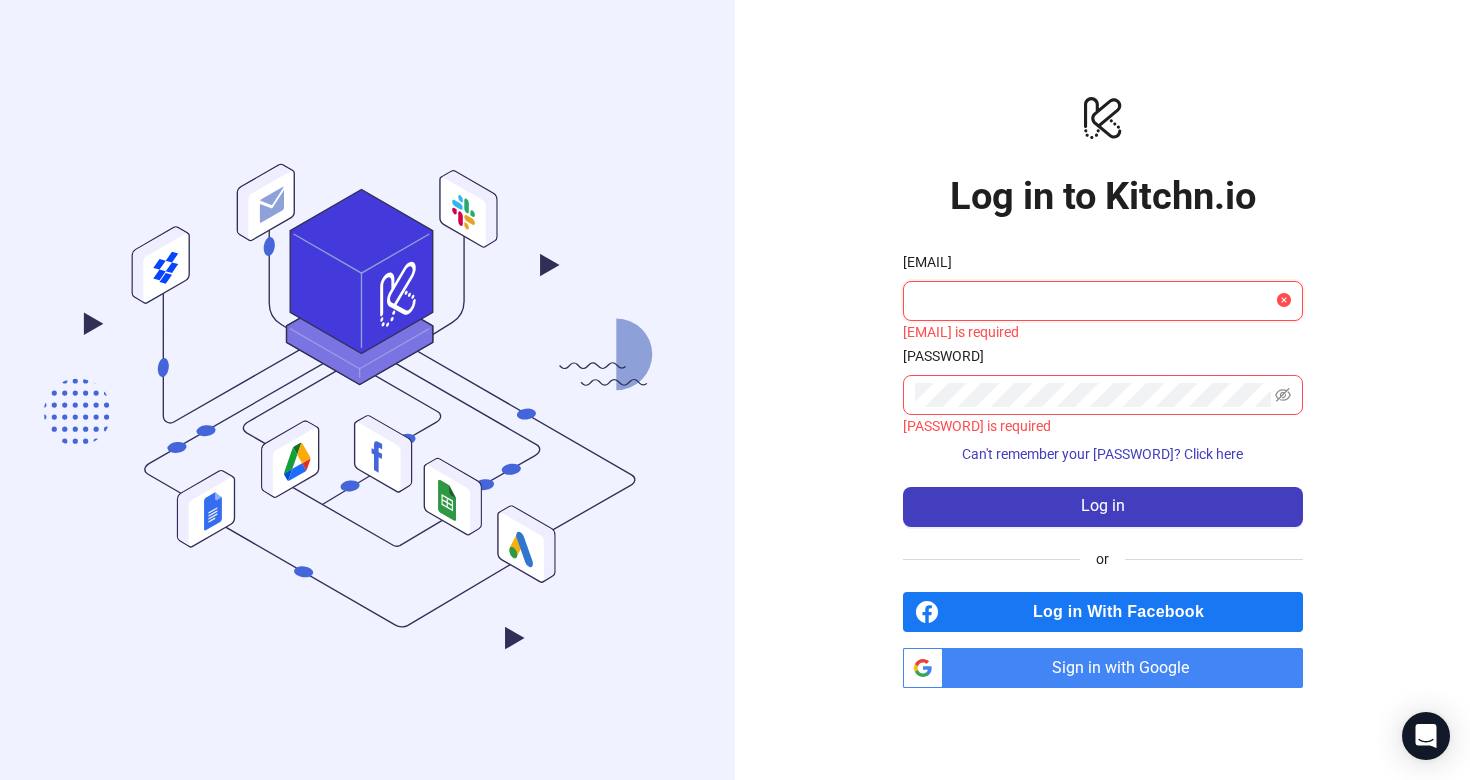 click on "[EMAIL]" at bounding box center [1094, 301] 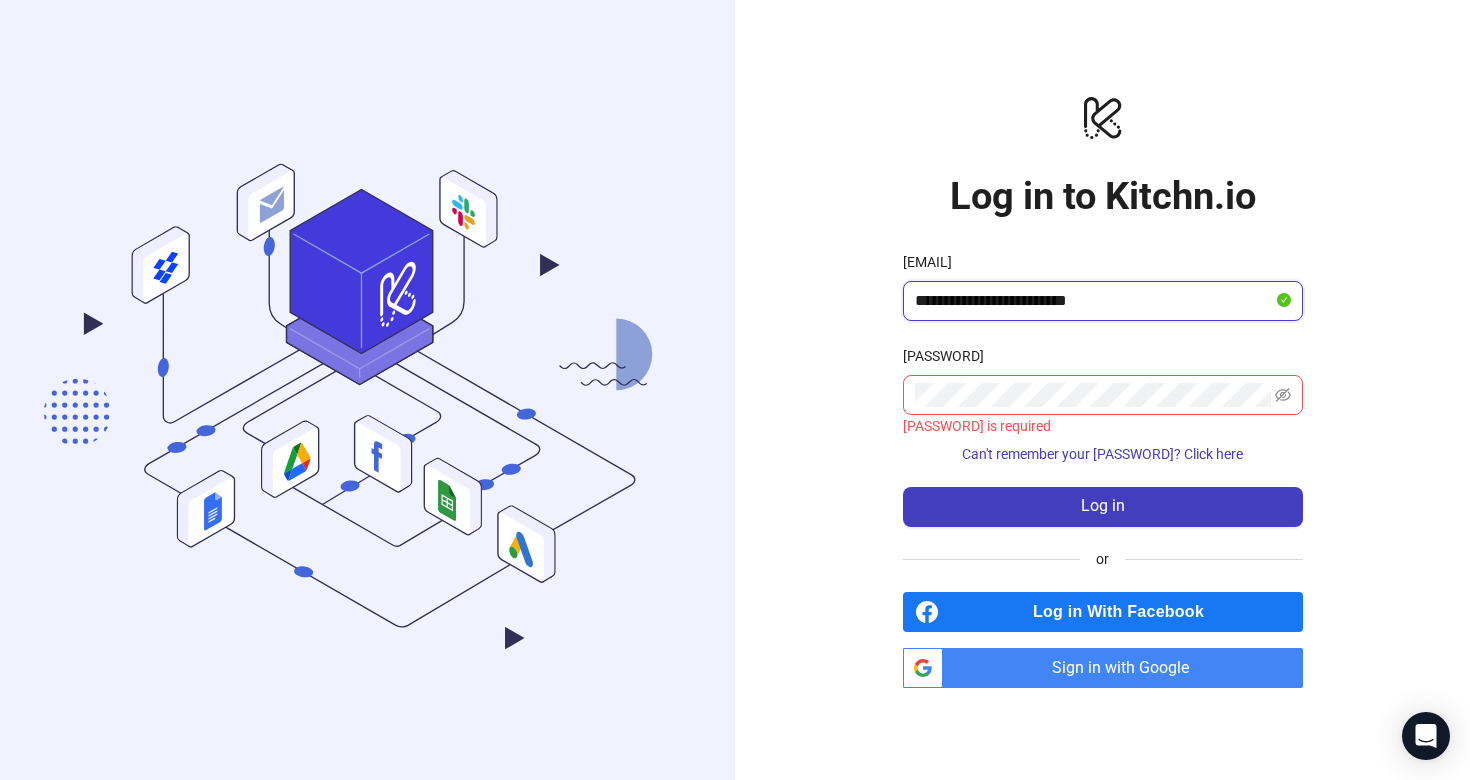 type on "**********" 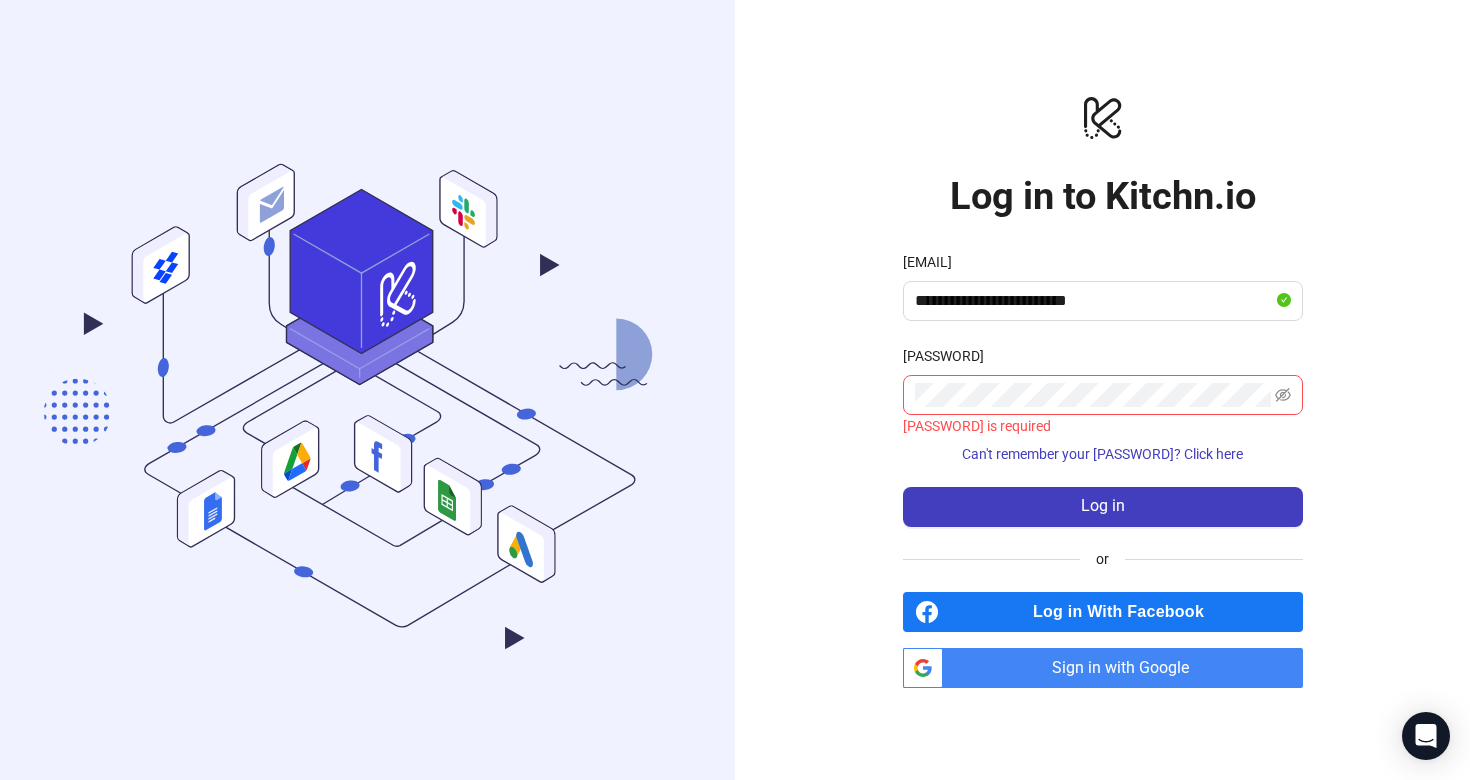 click on "**********" at bounding box center (1103, 390) 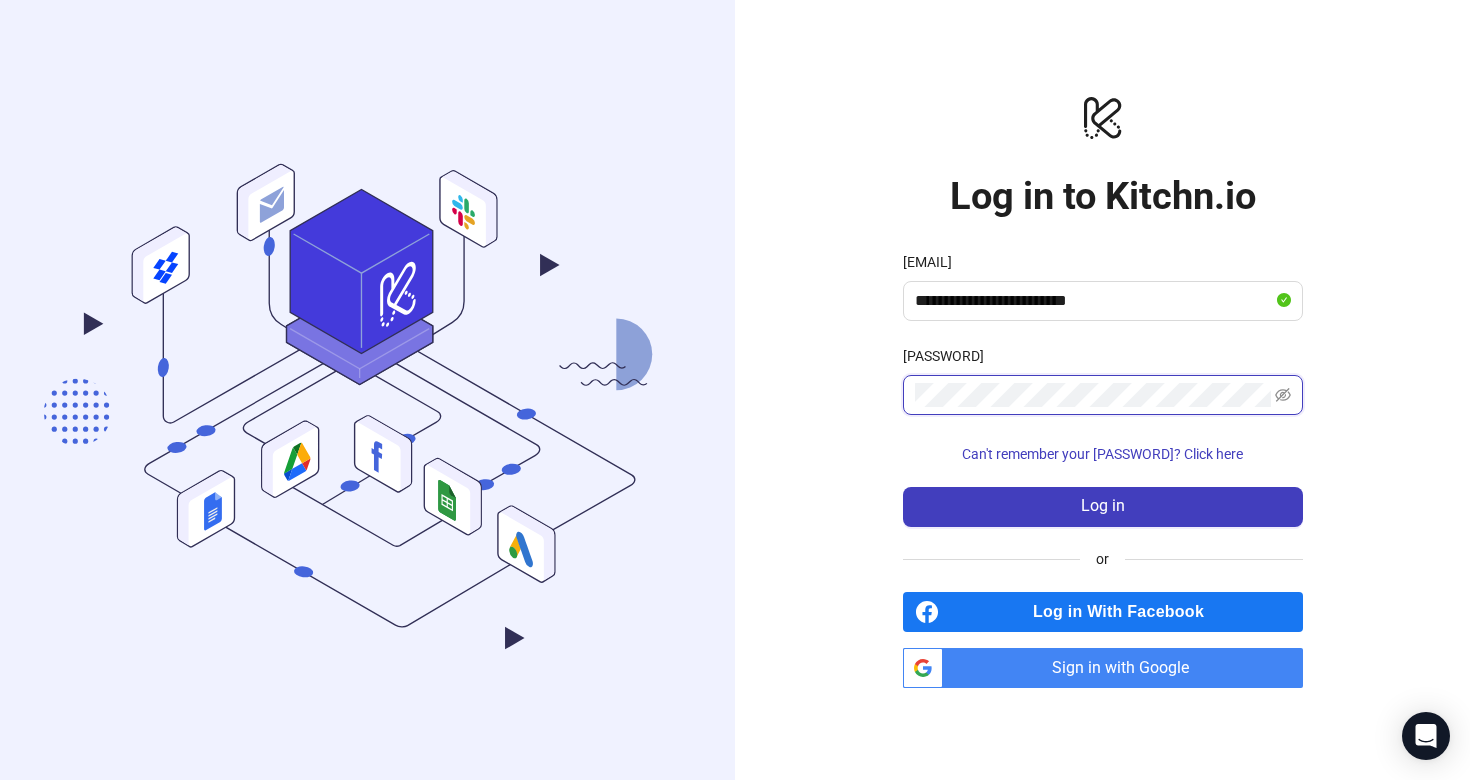 click on "Log in" at bounding box center [1103, 507] 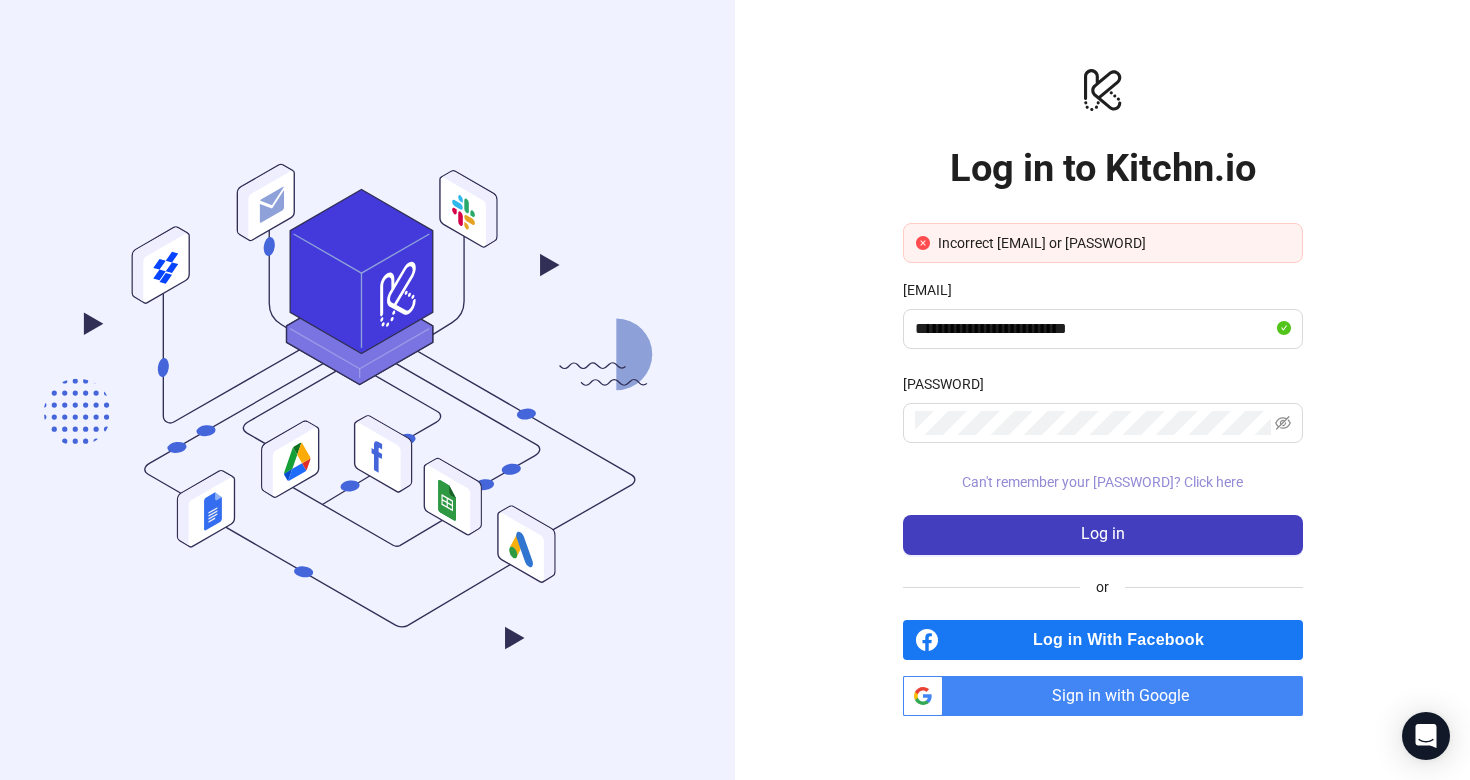 click on "Can't remember your password? Click here" at bounding box center (1102, 482) 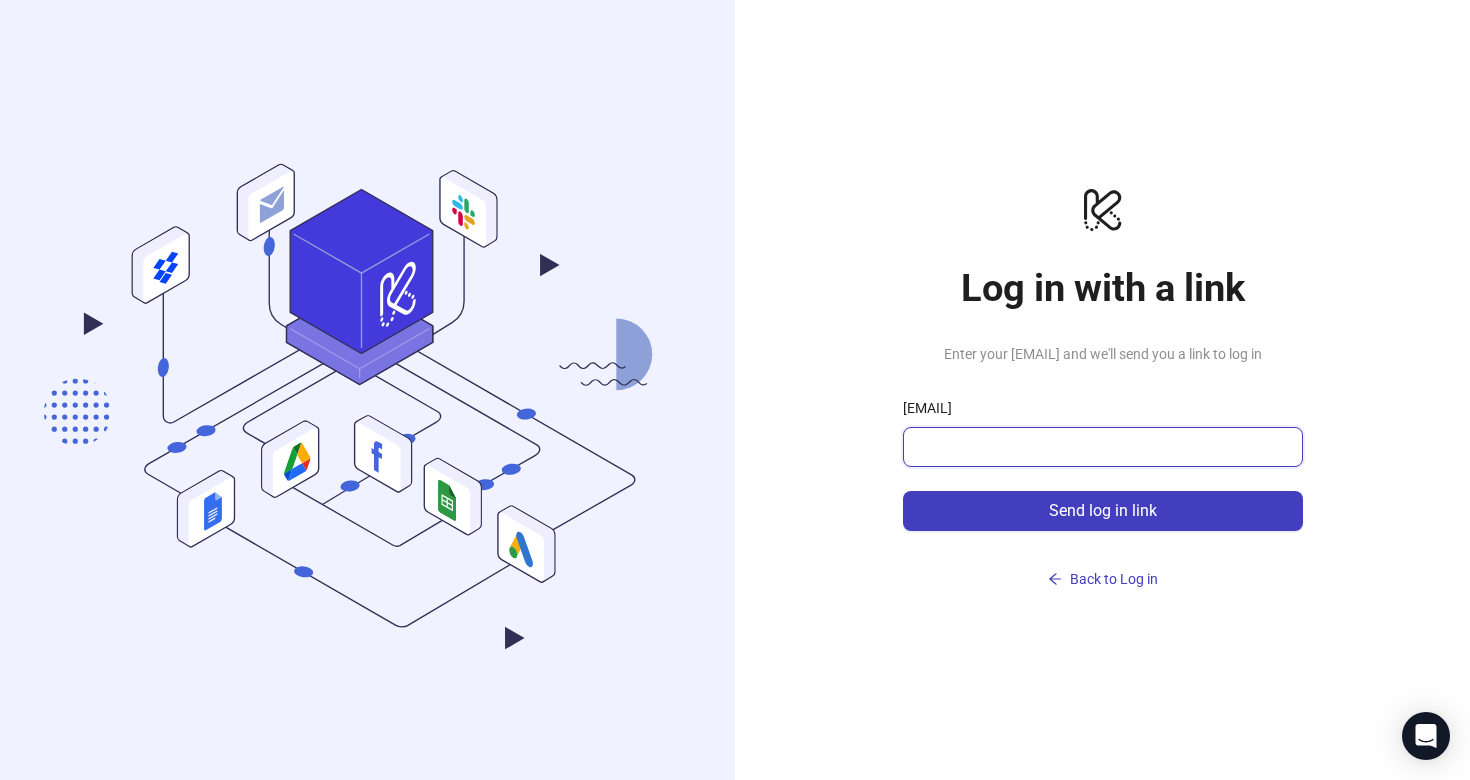 click on "Email" at bounding box center (1101, 447) 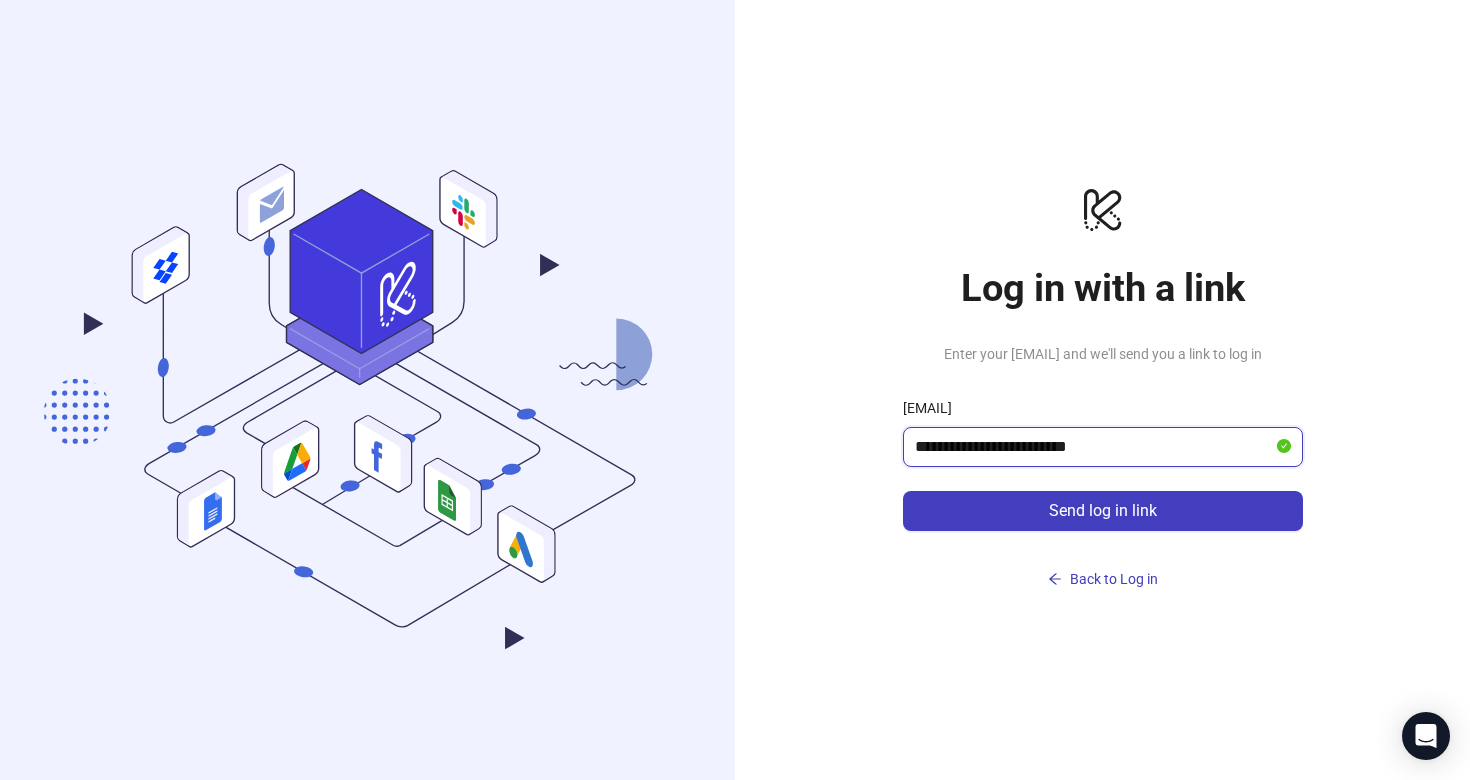 type on "**********" 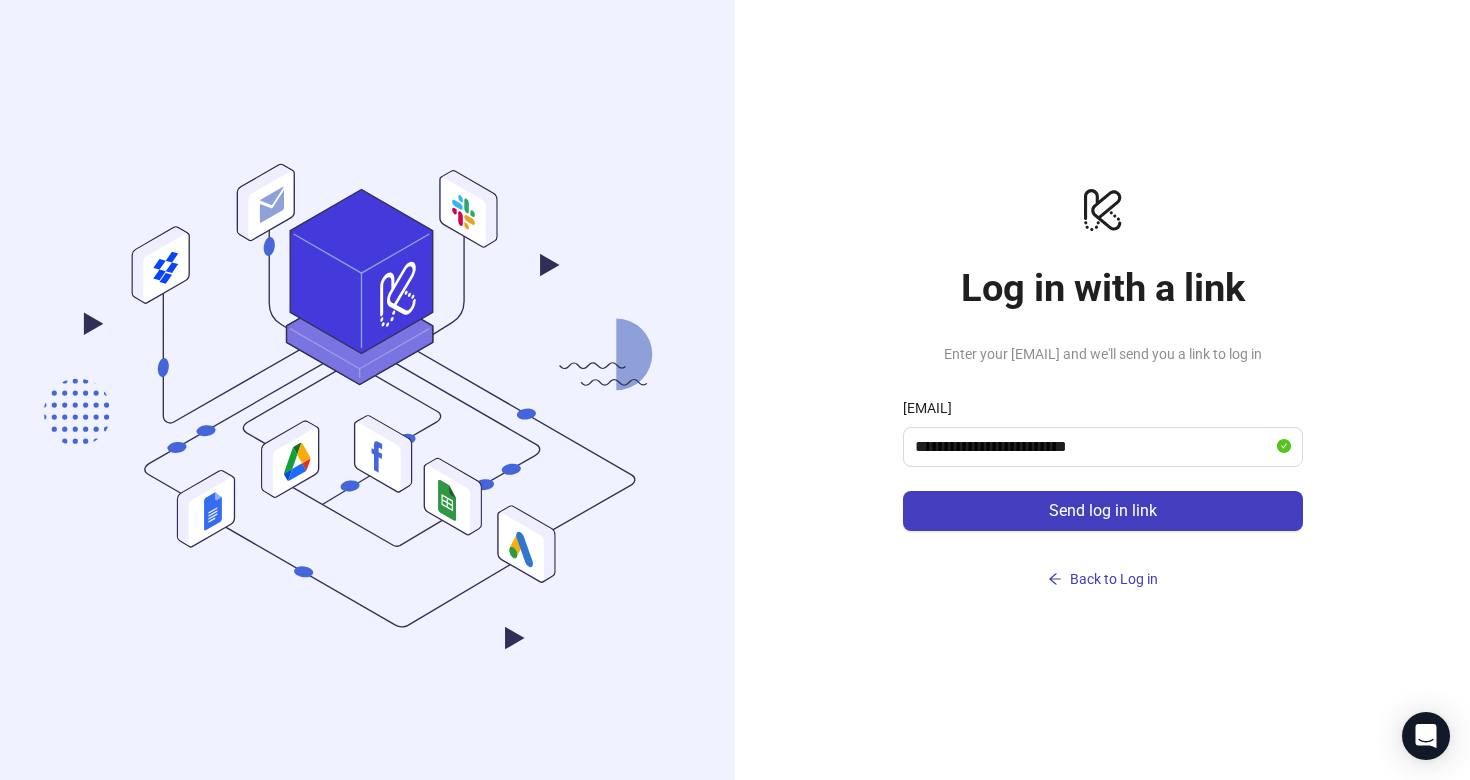 click on "**********" at bounding box center (1102, 390) 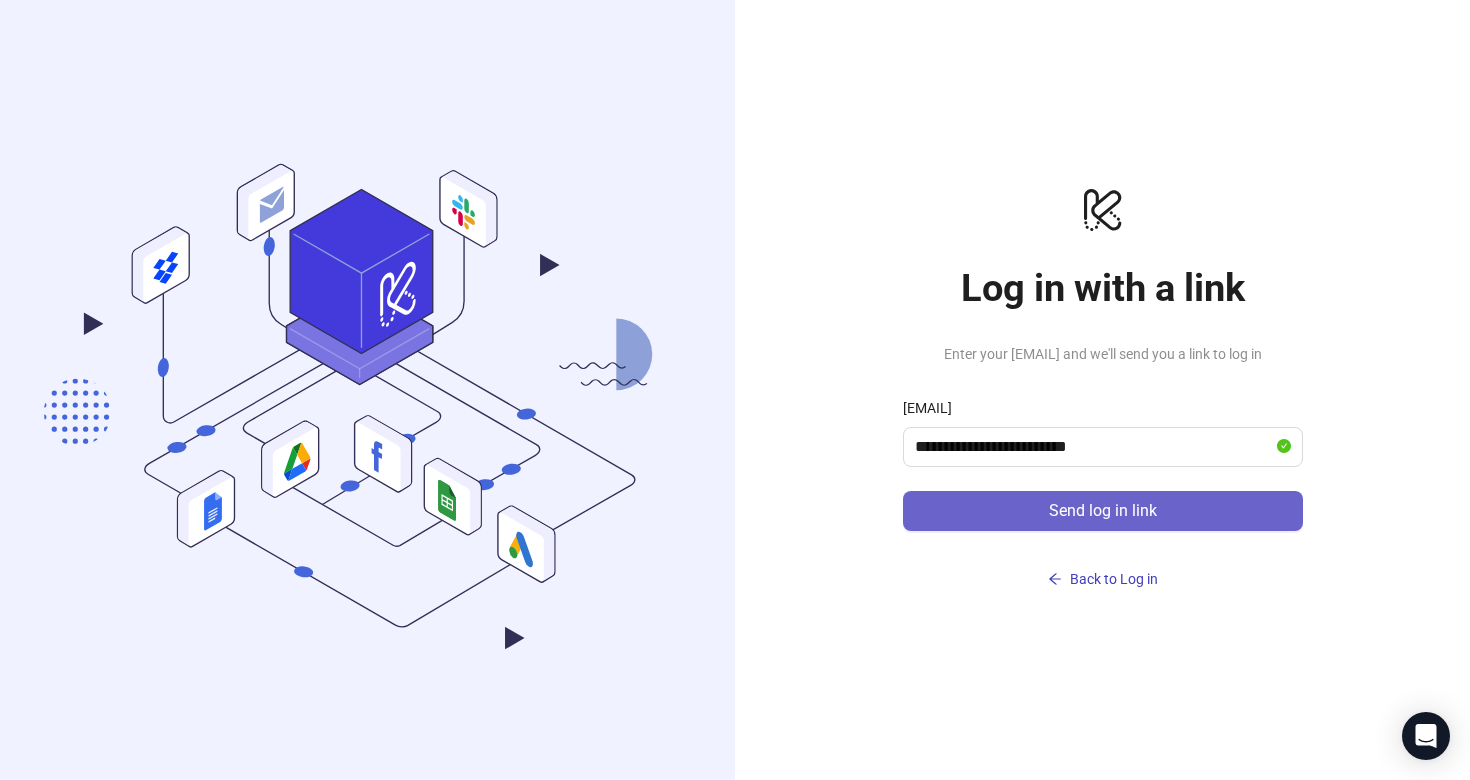 click on "Send log in link" at bounding box center (1103, 511) 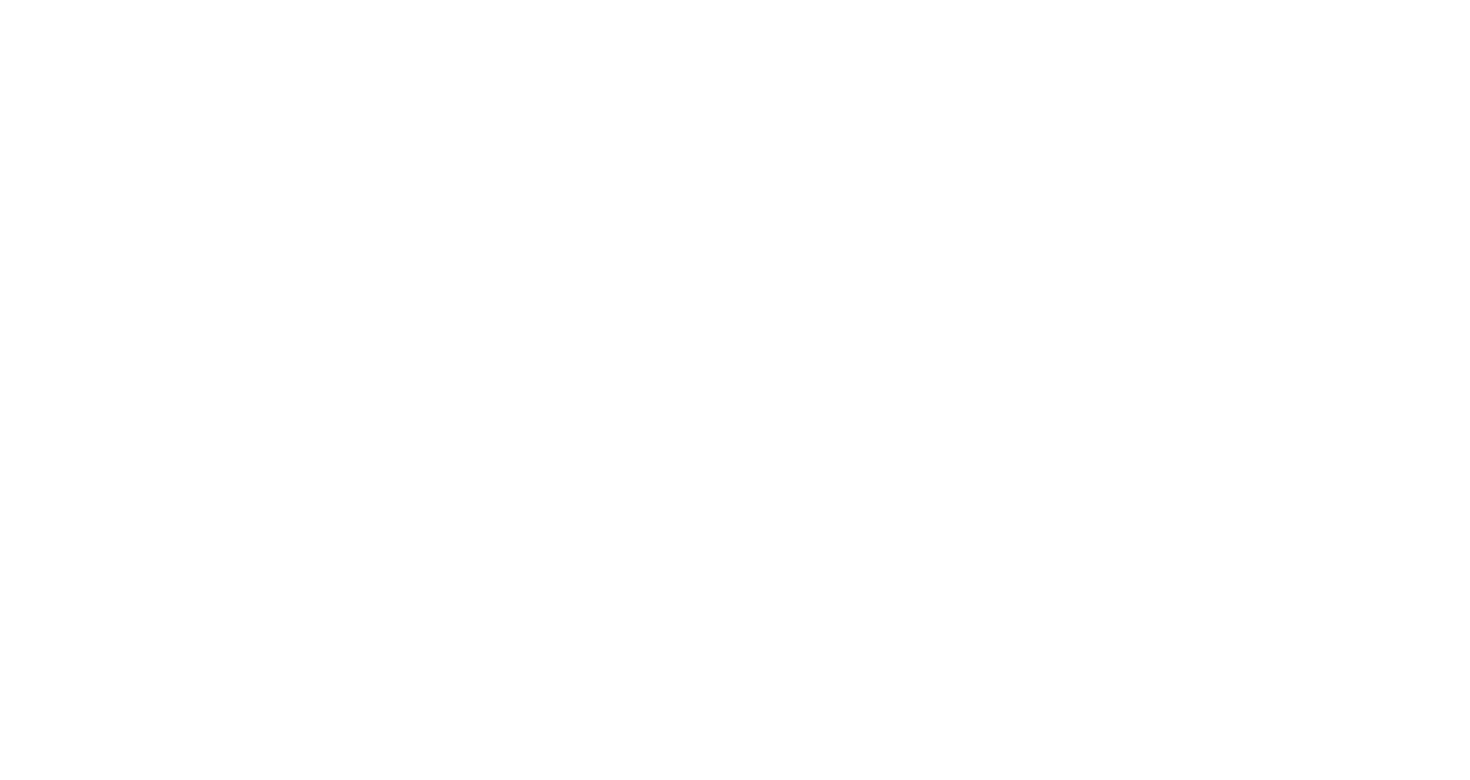 scroll, scrollTop: 0, scrollLeft: 0, axis: both 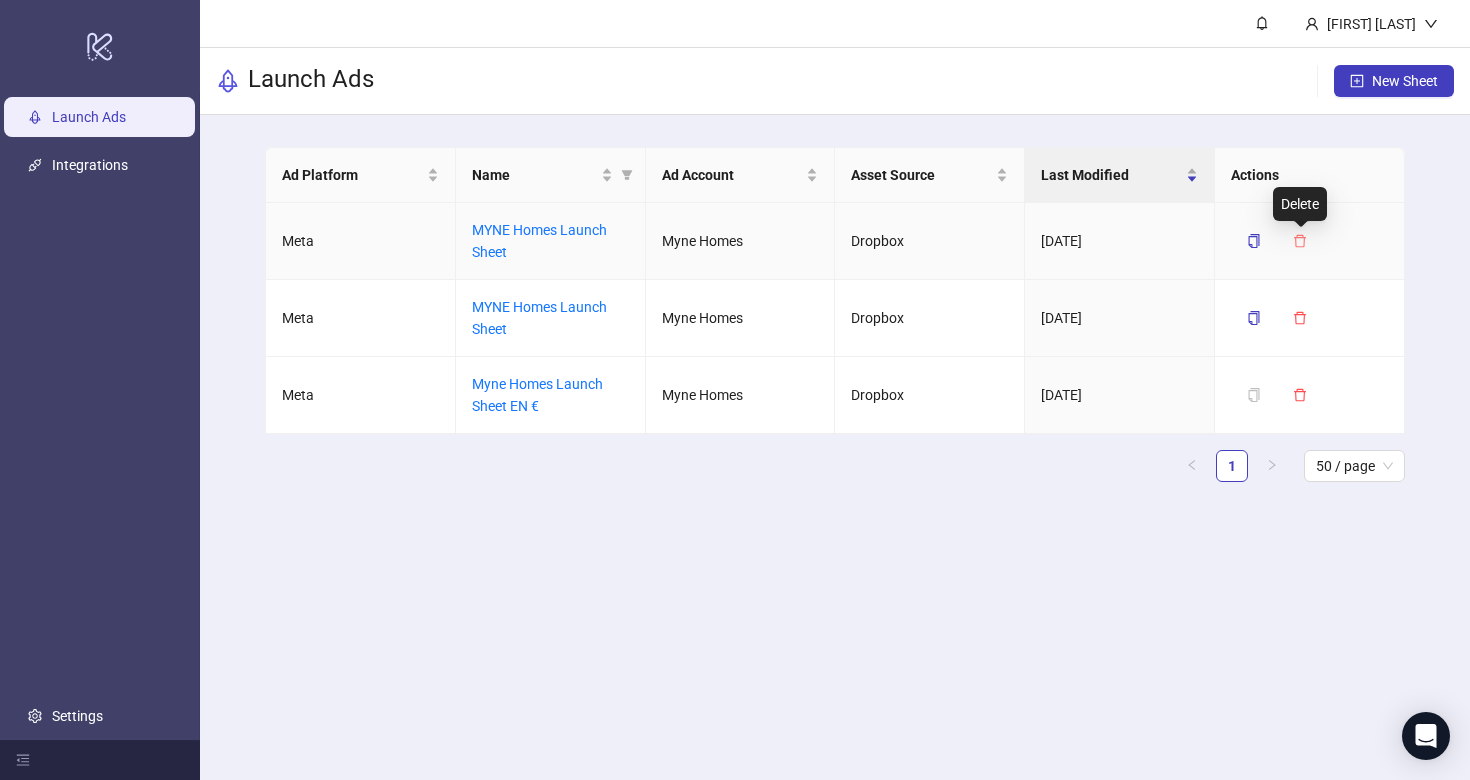 click at bounding box center [1300, 241] 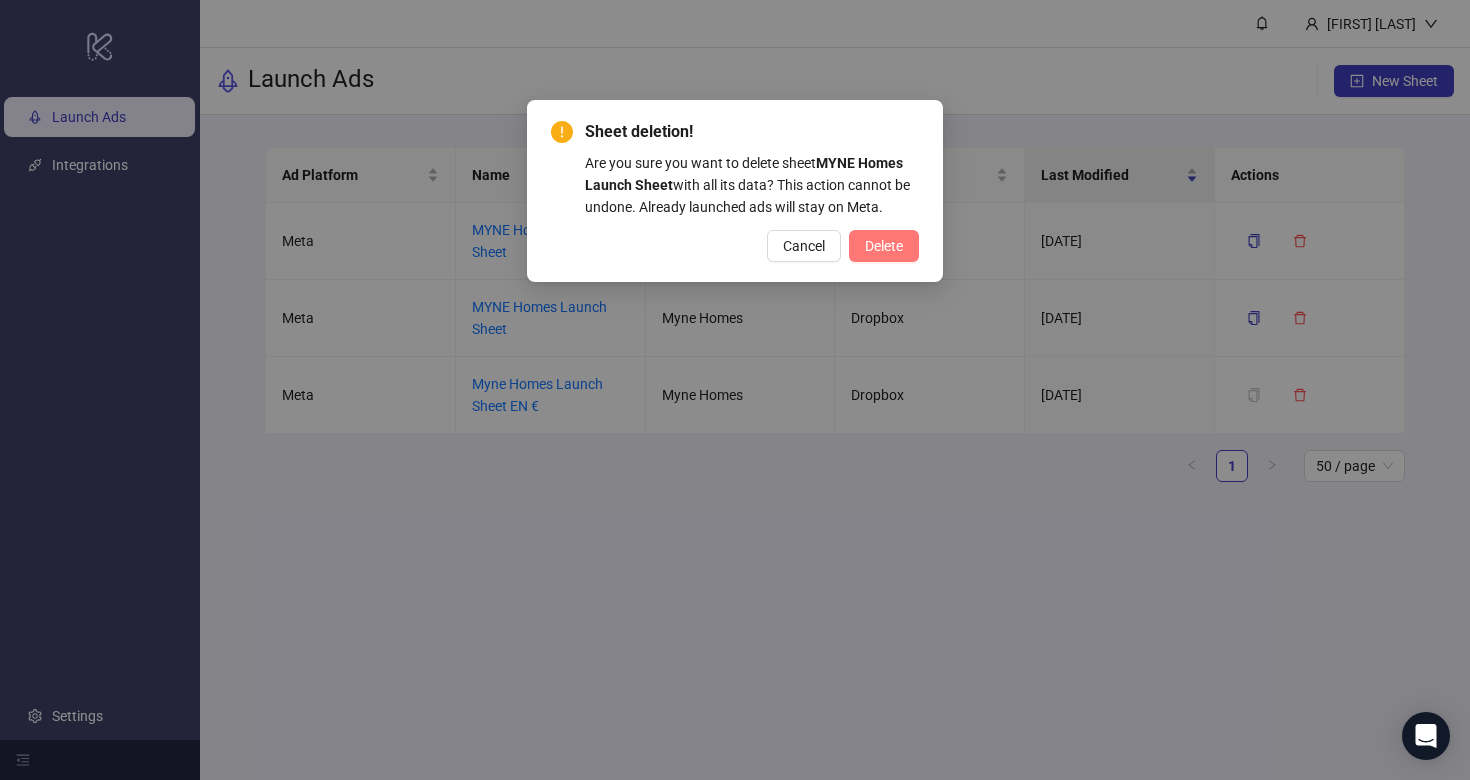 click on "Delete" at bounding box center (884, 246) 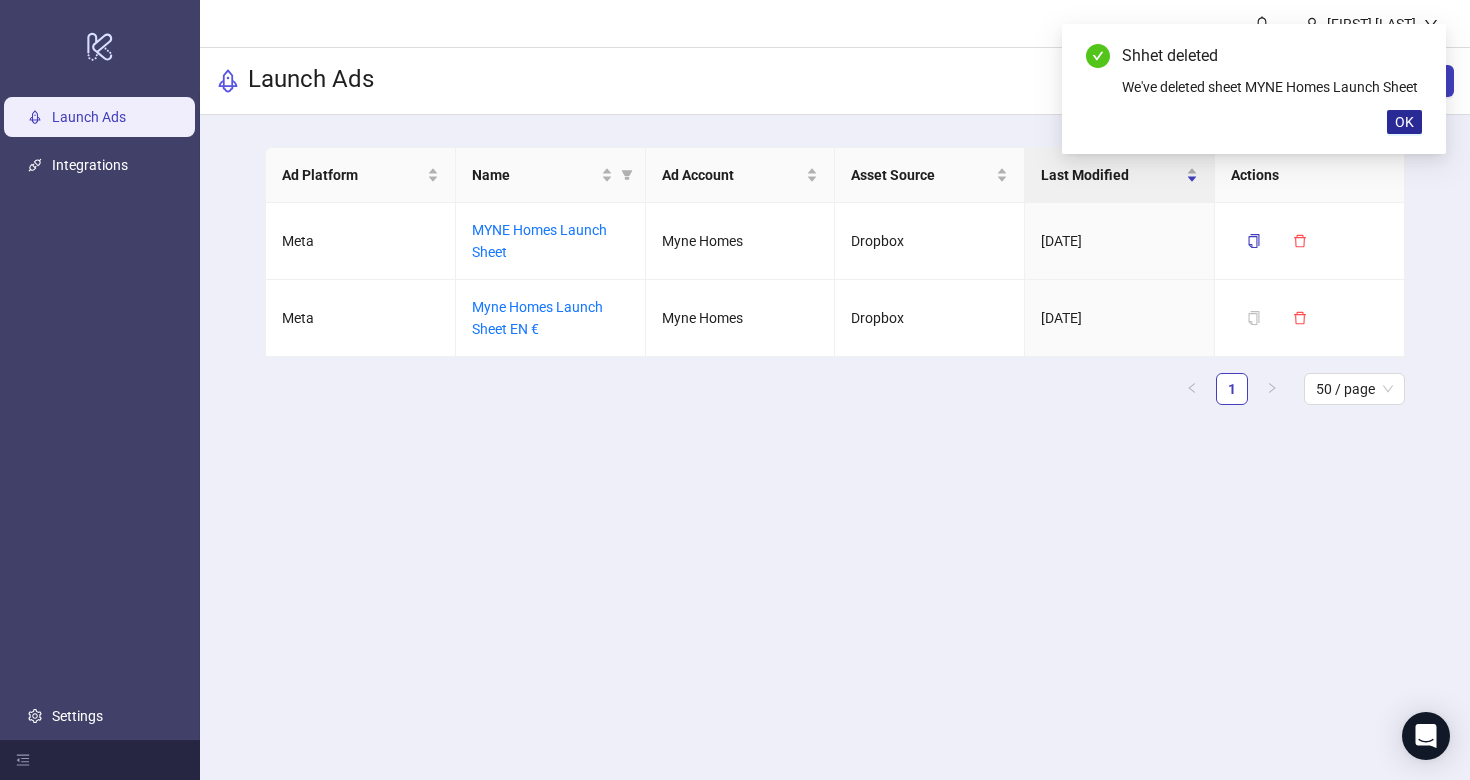 click on "OK" at bounding box center [1404, 122] 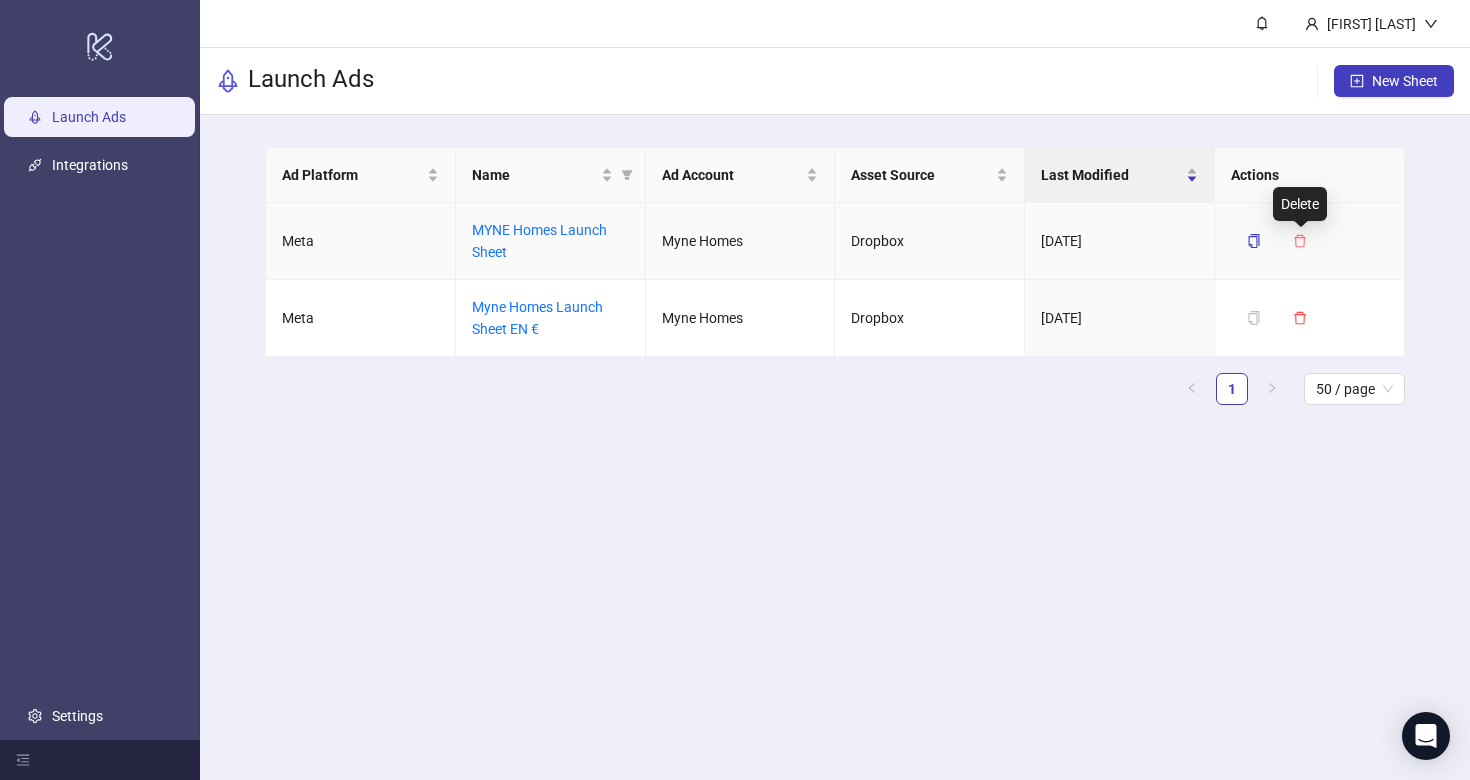 click at bounding box center [1300, 241] 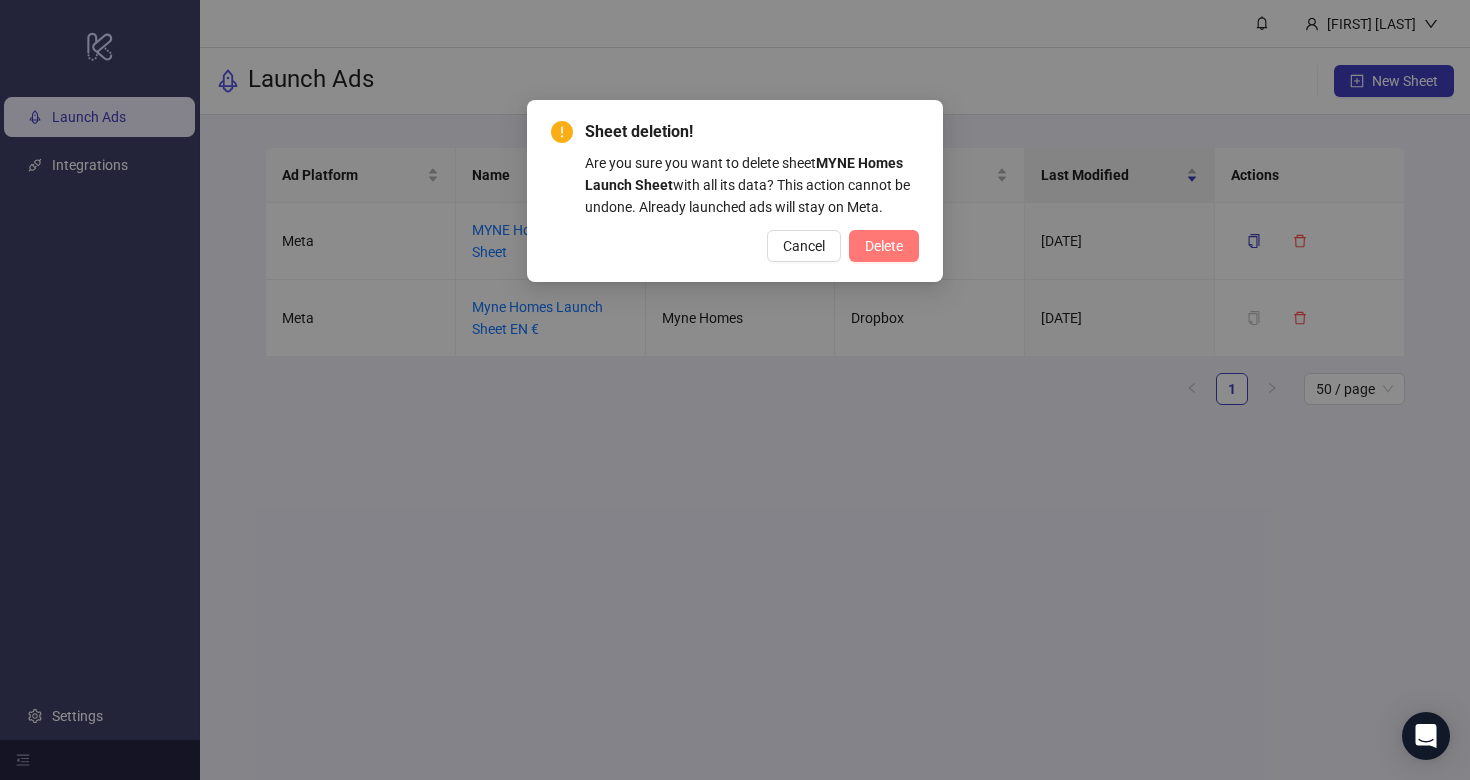 click on "Delete" at bounding box center [884, 246] 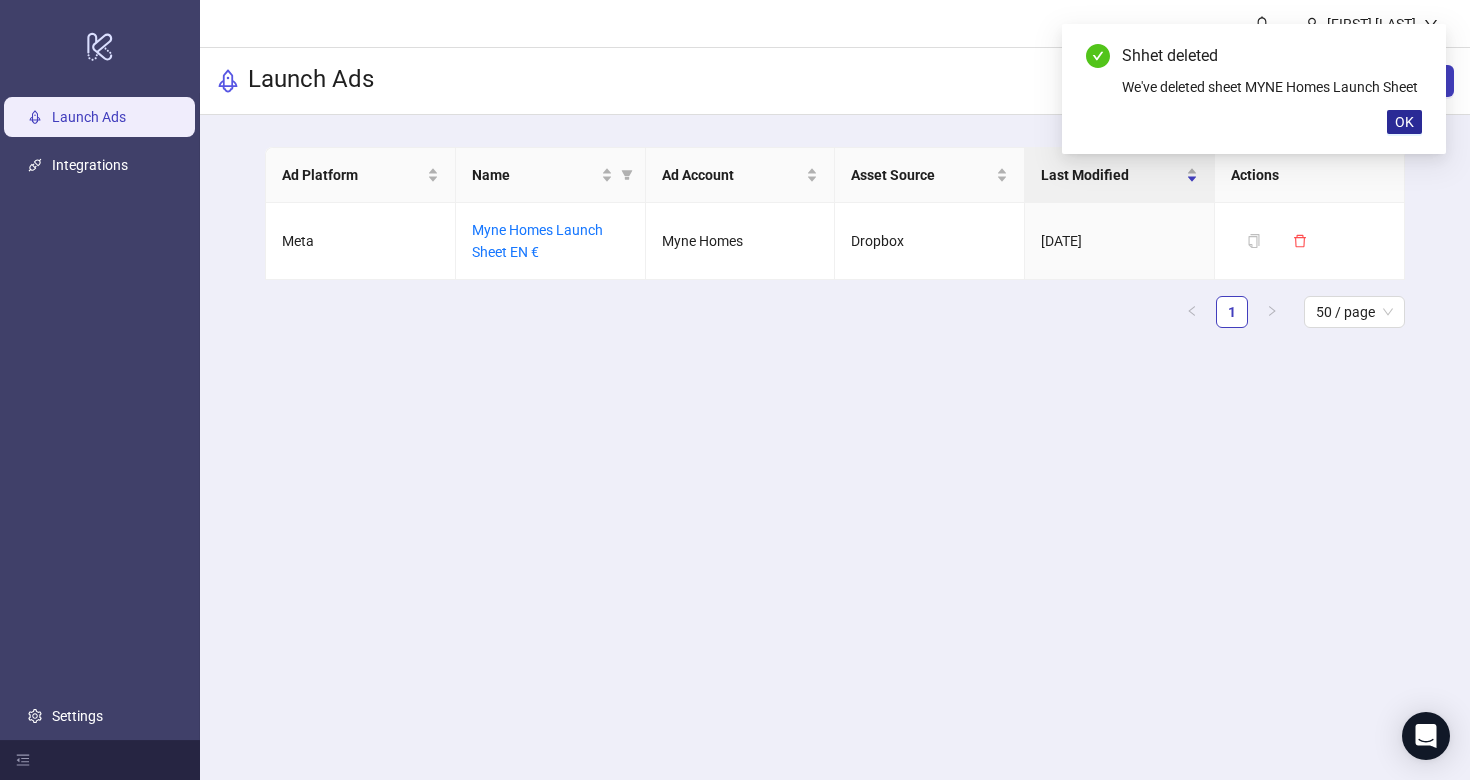click on "OK" at bounding box center [1404, 122] 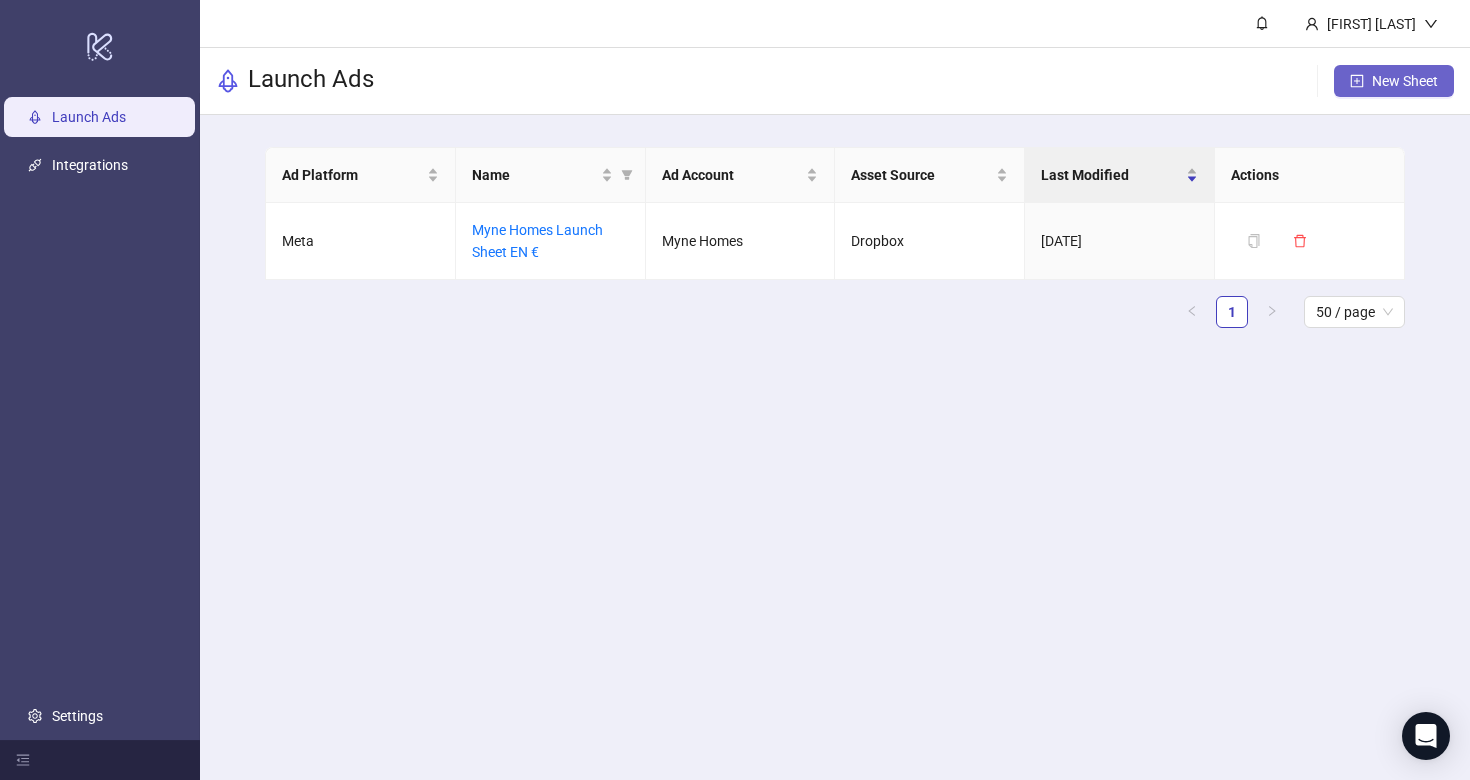 click on "New Sheet" at bounding box center [1394, 81] 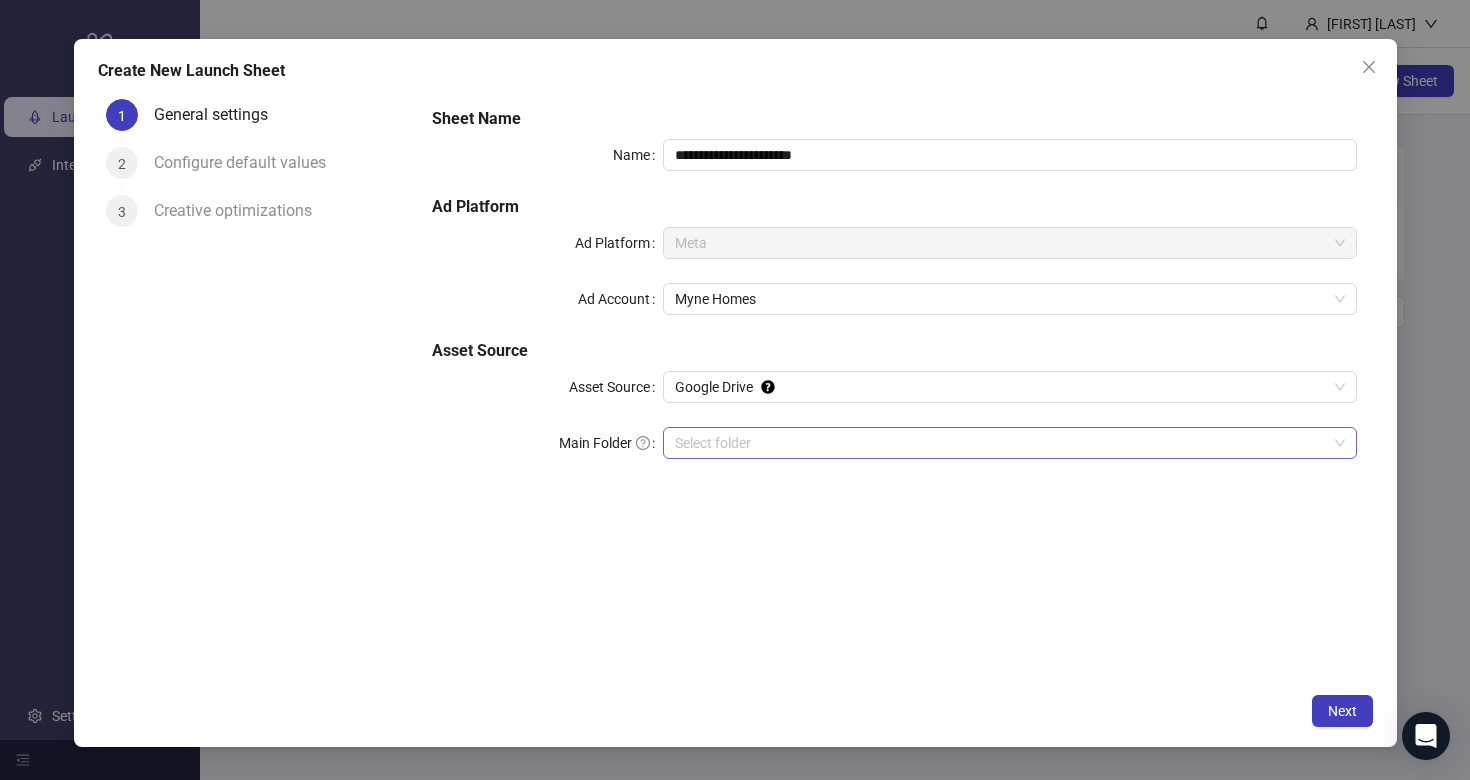 click on "Main Folder" at bounding box center [1000, 443] 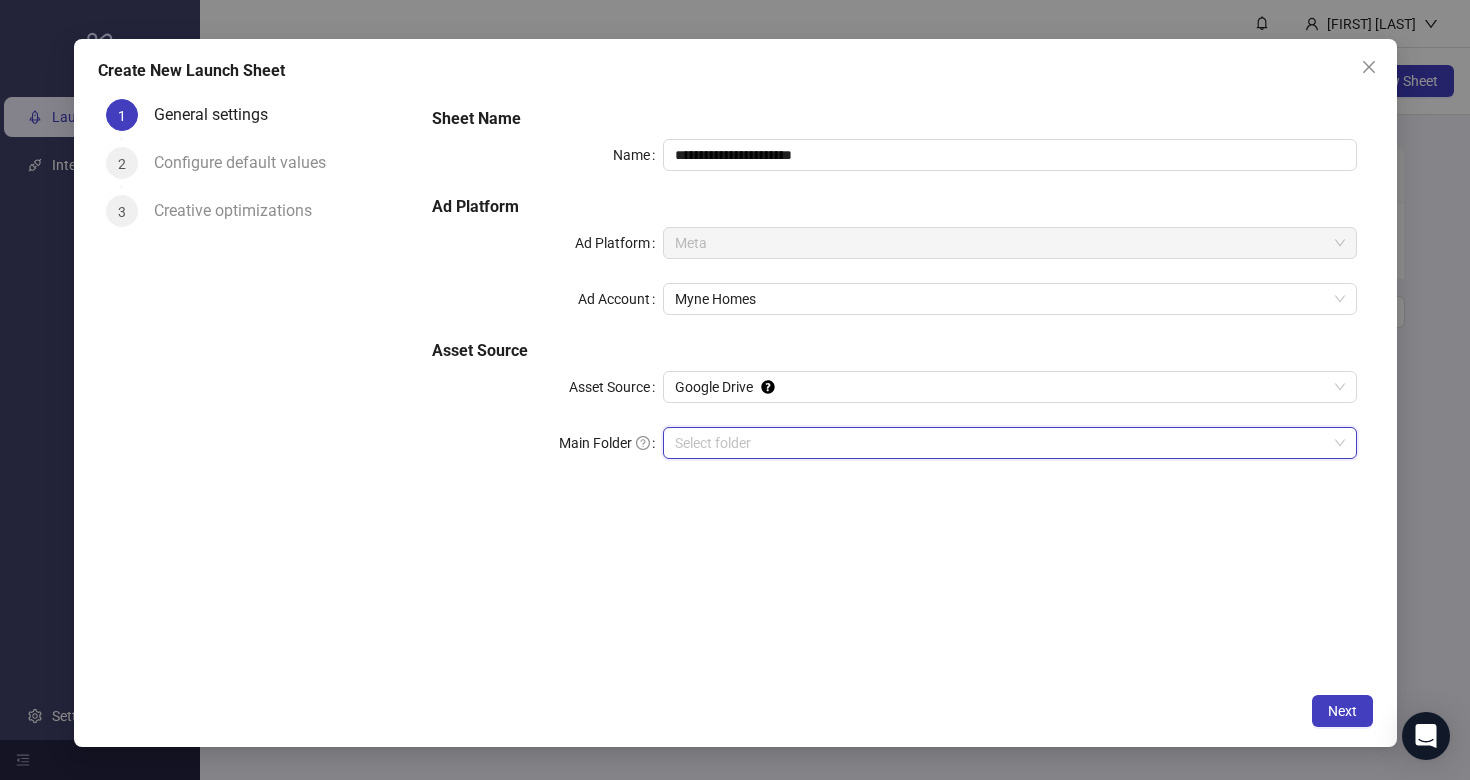 click on "Main Folder" at bounding box center [1000, 443] 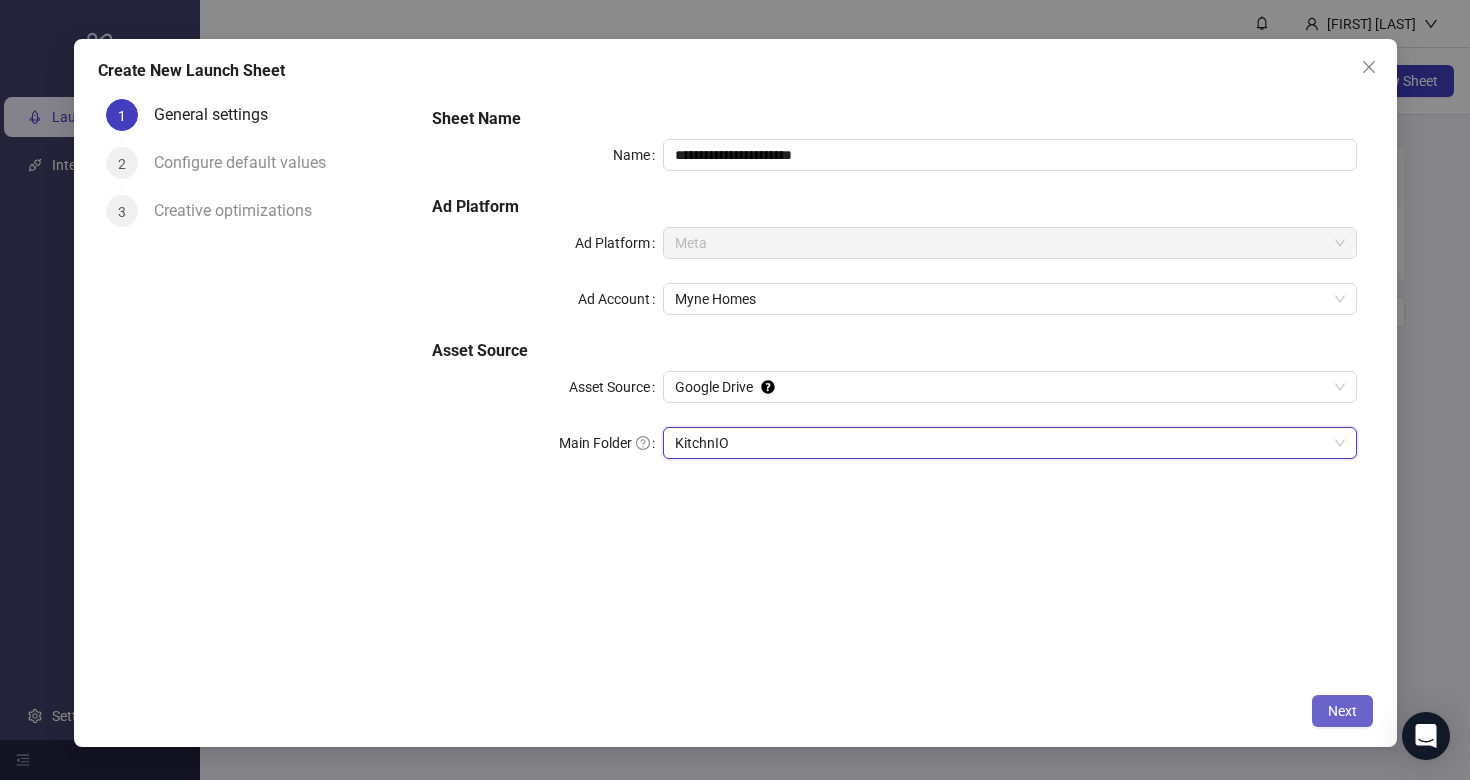 click on "Next" at bounding box center (1342, 711) 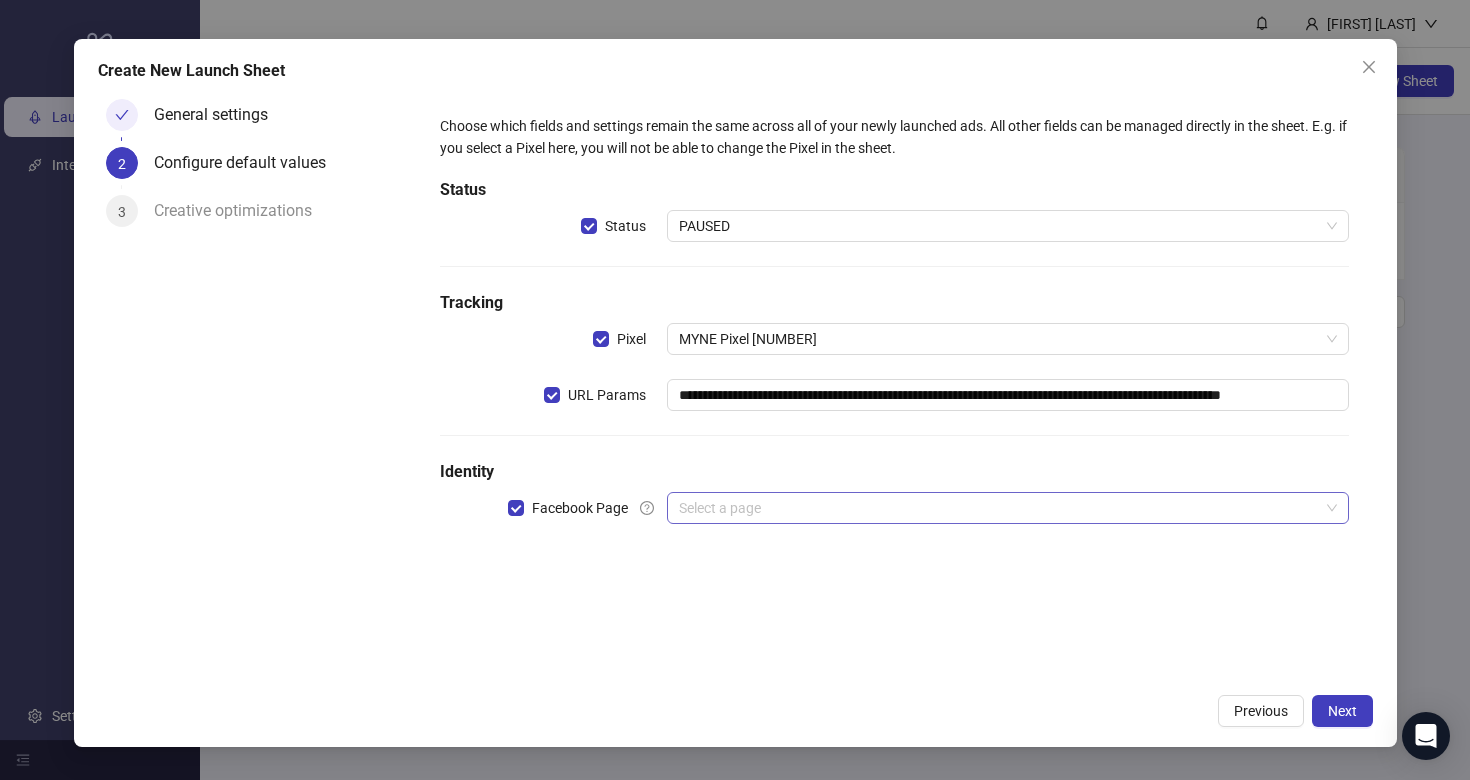 click at bounding box center (998, 508) 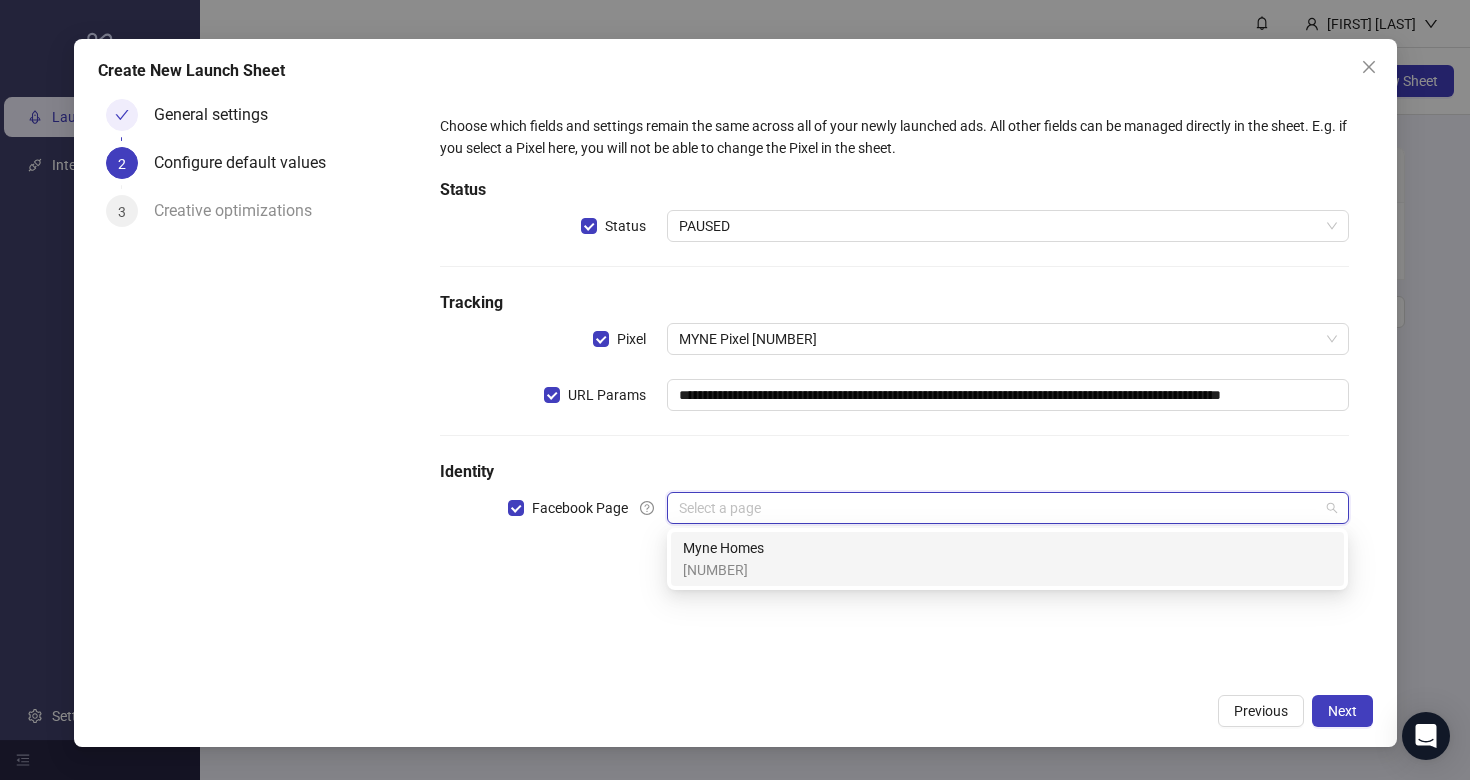 click on "Myne Homes [NUMBER]" at bounding box center [1007, 559] 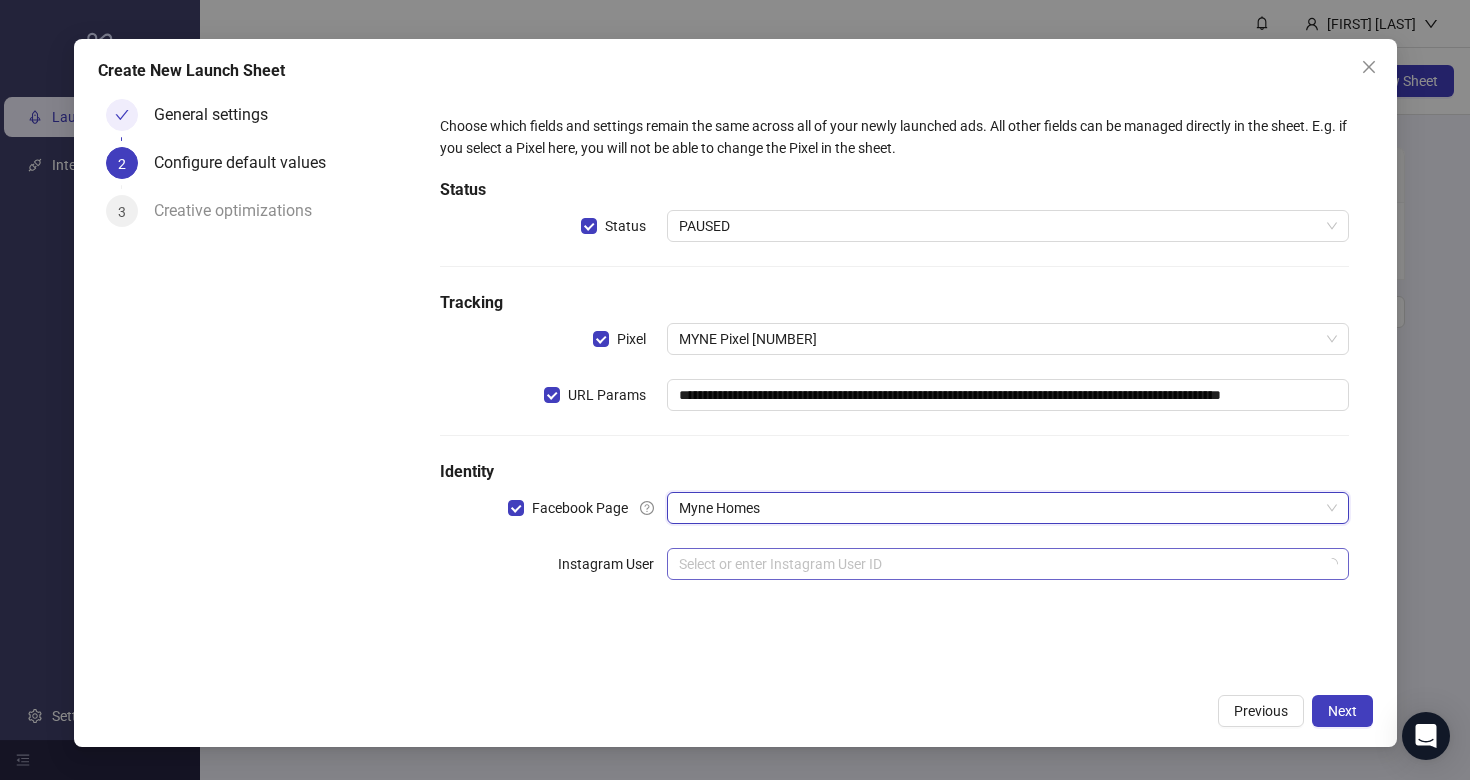 click at bounding box center [998, 564] 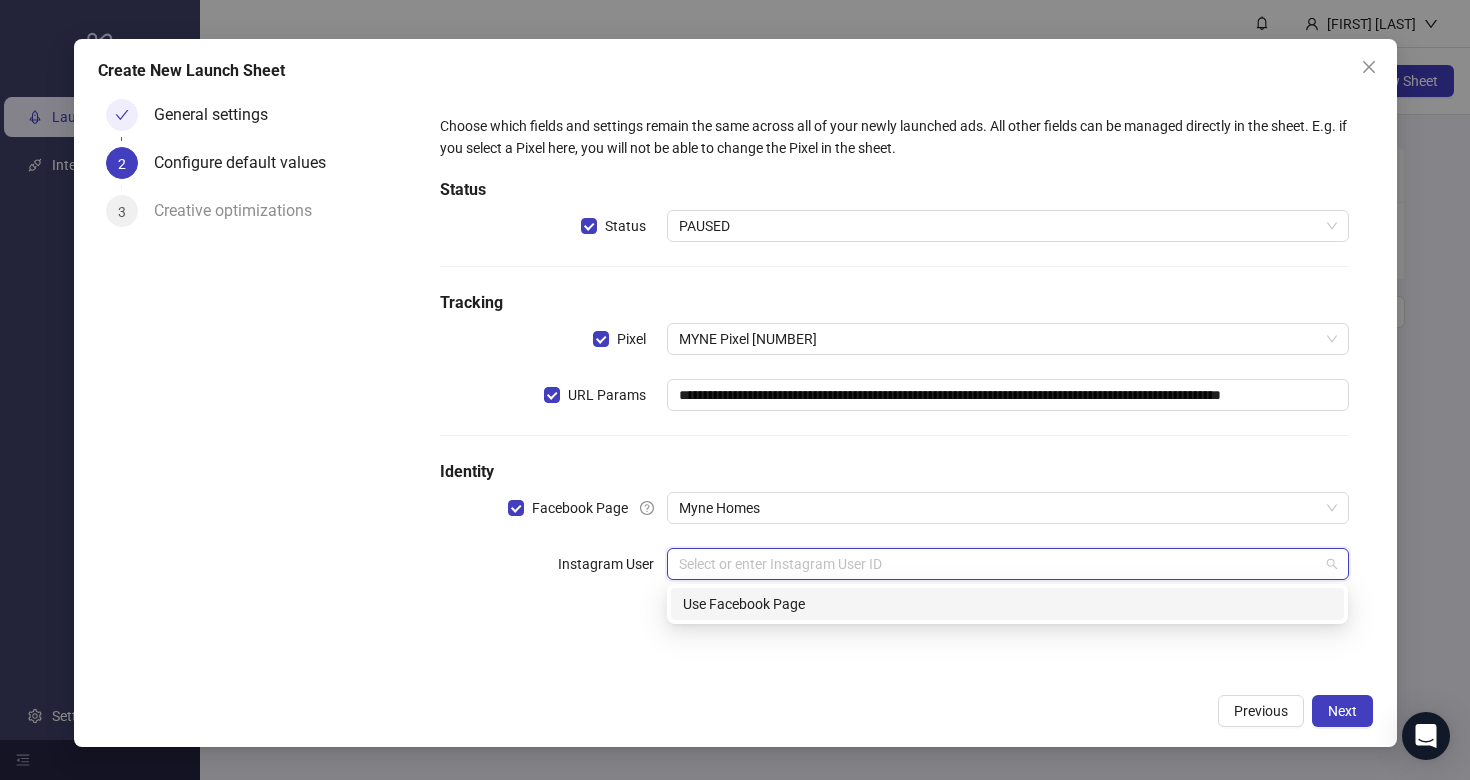 click on "Use Facebook Page" at bounding box center [0, 0] 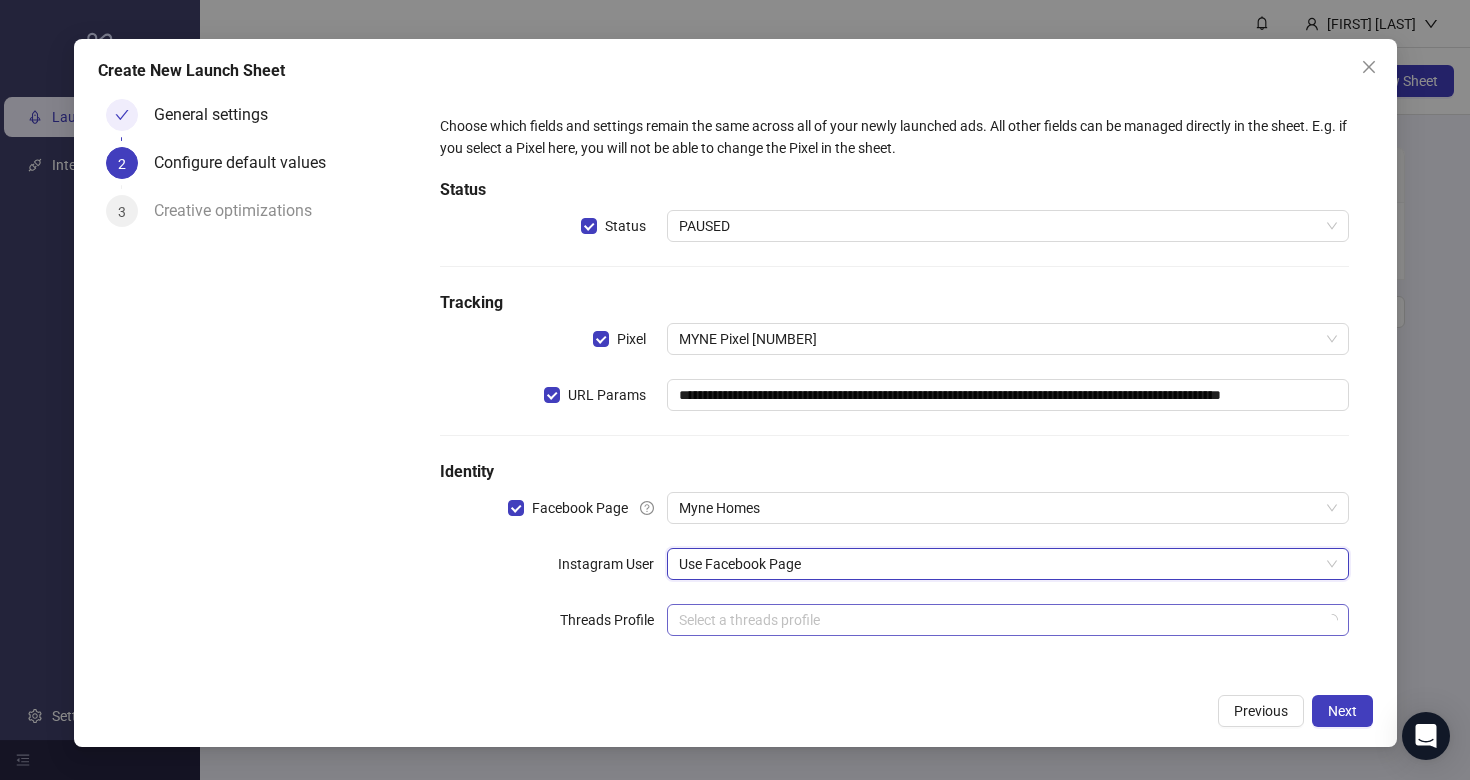 click at bounding box center [998, 620] 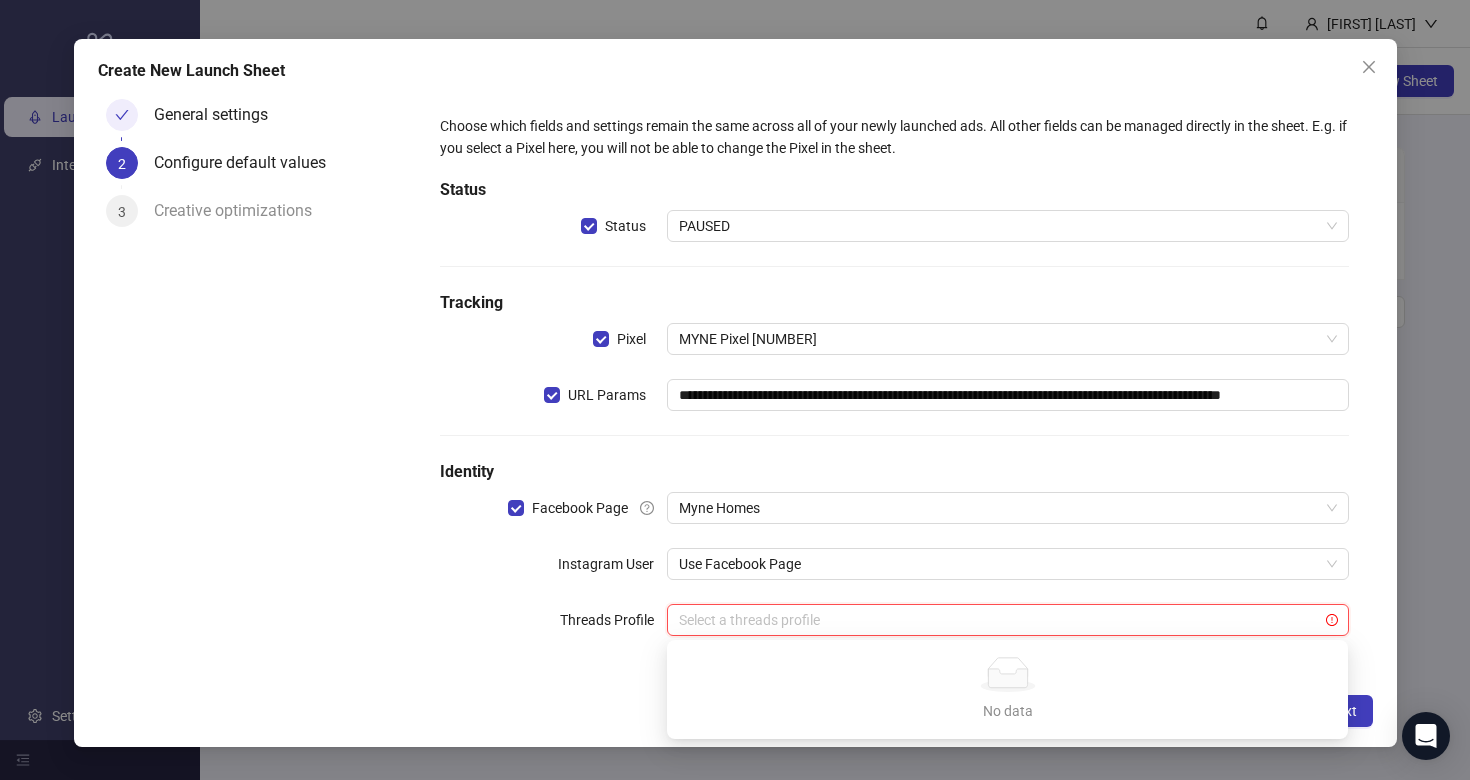 click on "**********" at bounding box center [735, 393] 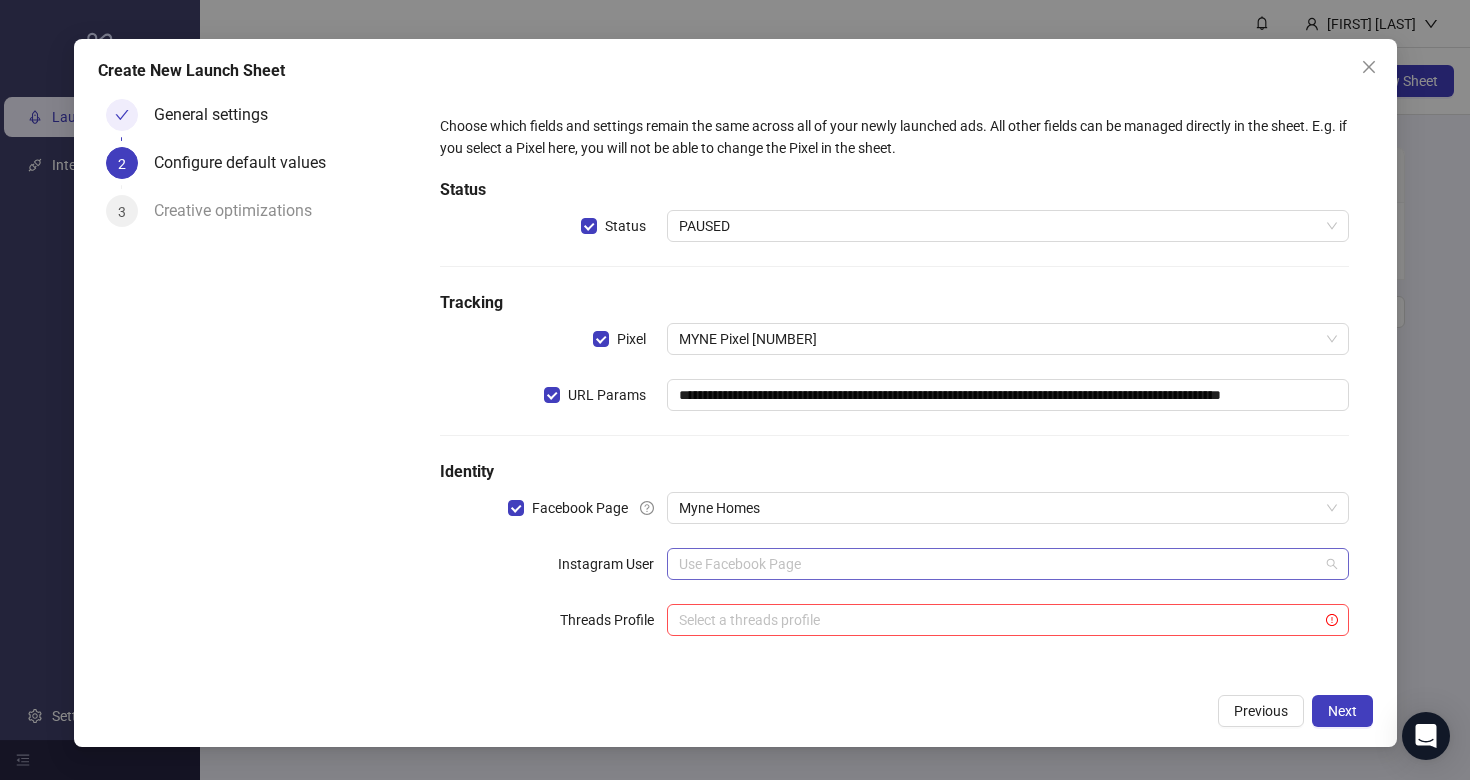 click on "Use Facebook Page" at bounding box center [1007, 564] 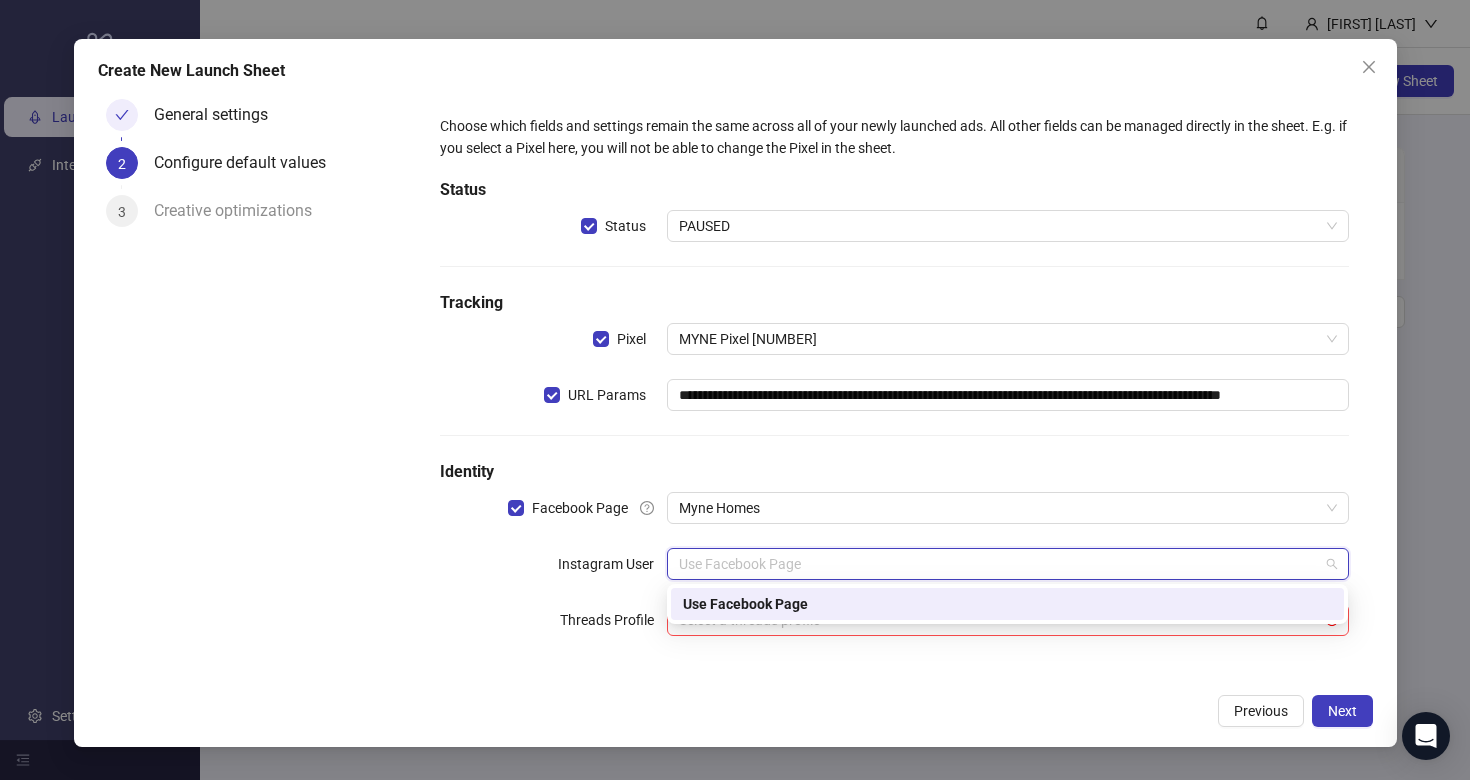 click on "Use Facebook Page" at bounding box center [0, 0] 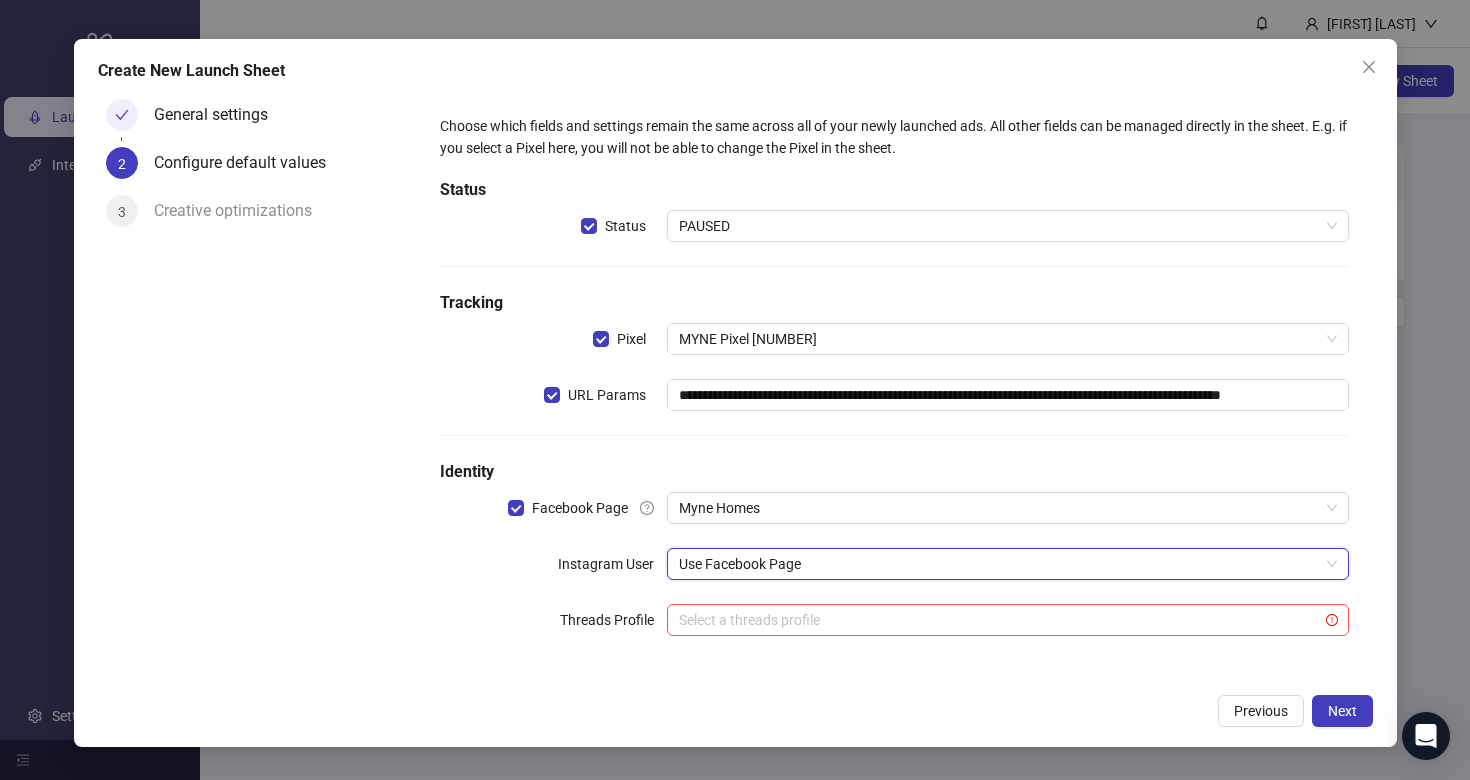 click on "Use Facebook Page" at bounding box center [1007, 564] 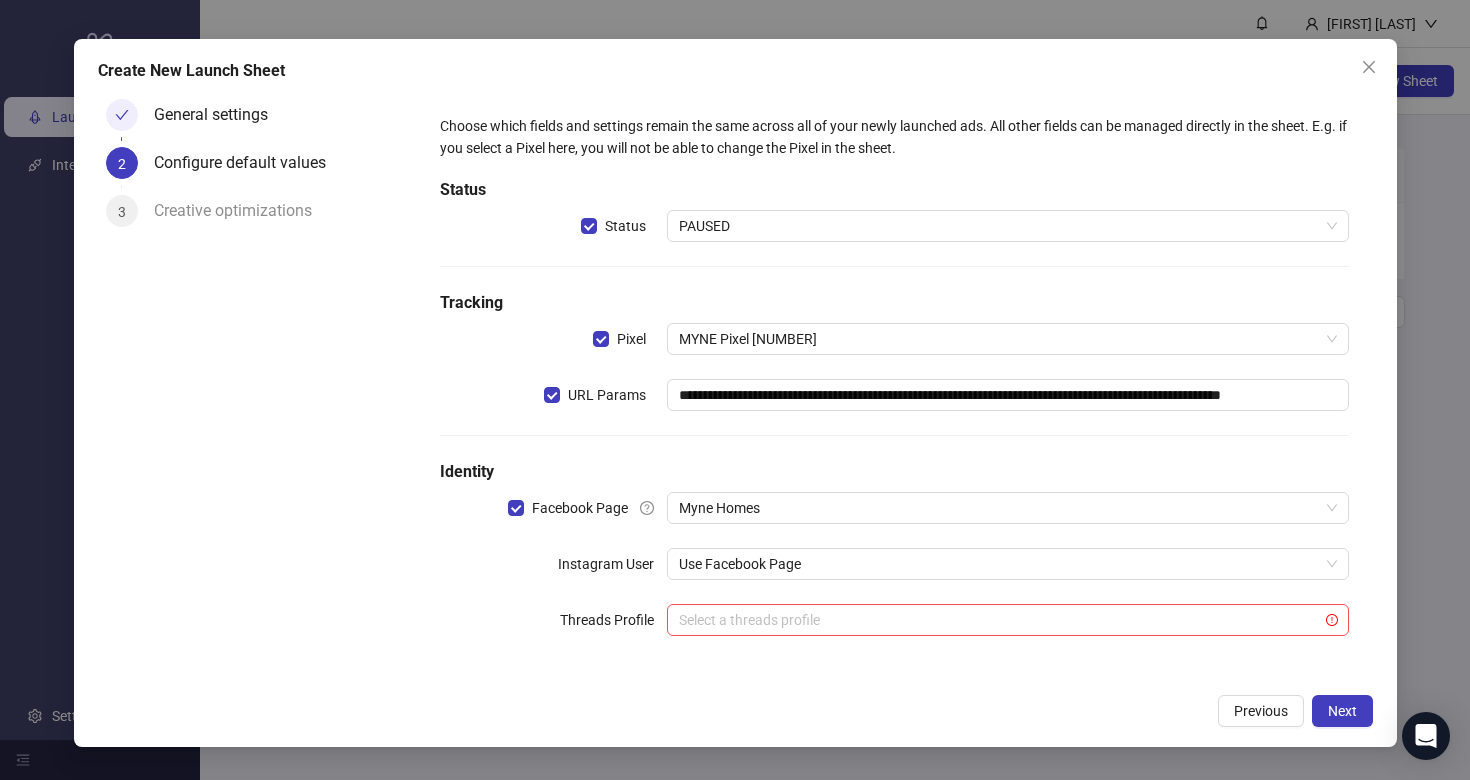 click on "Instagram User" at bounding box center (553, 226) 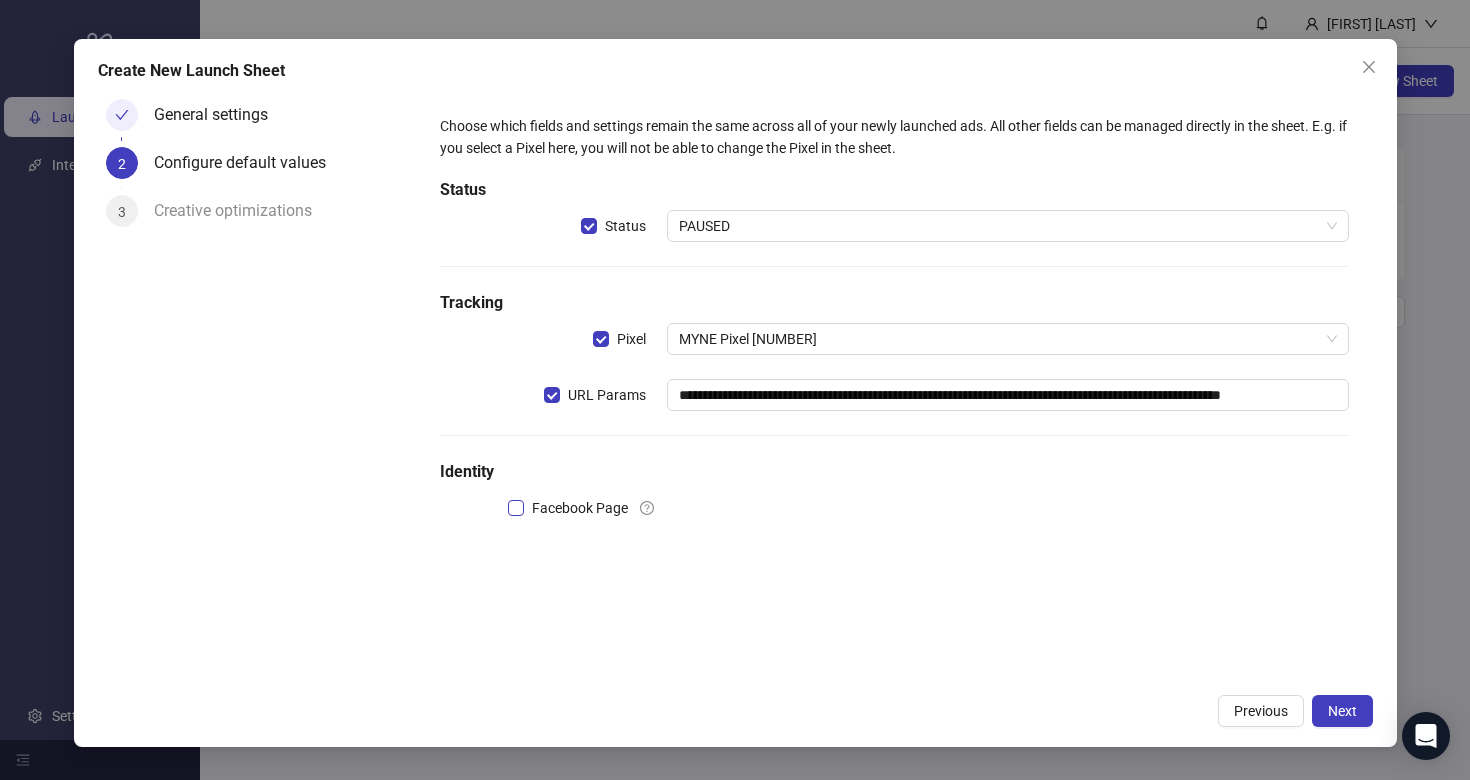 click on "Facebook Page" at bounding box center (625, 226) 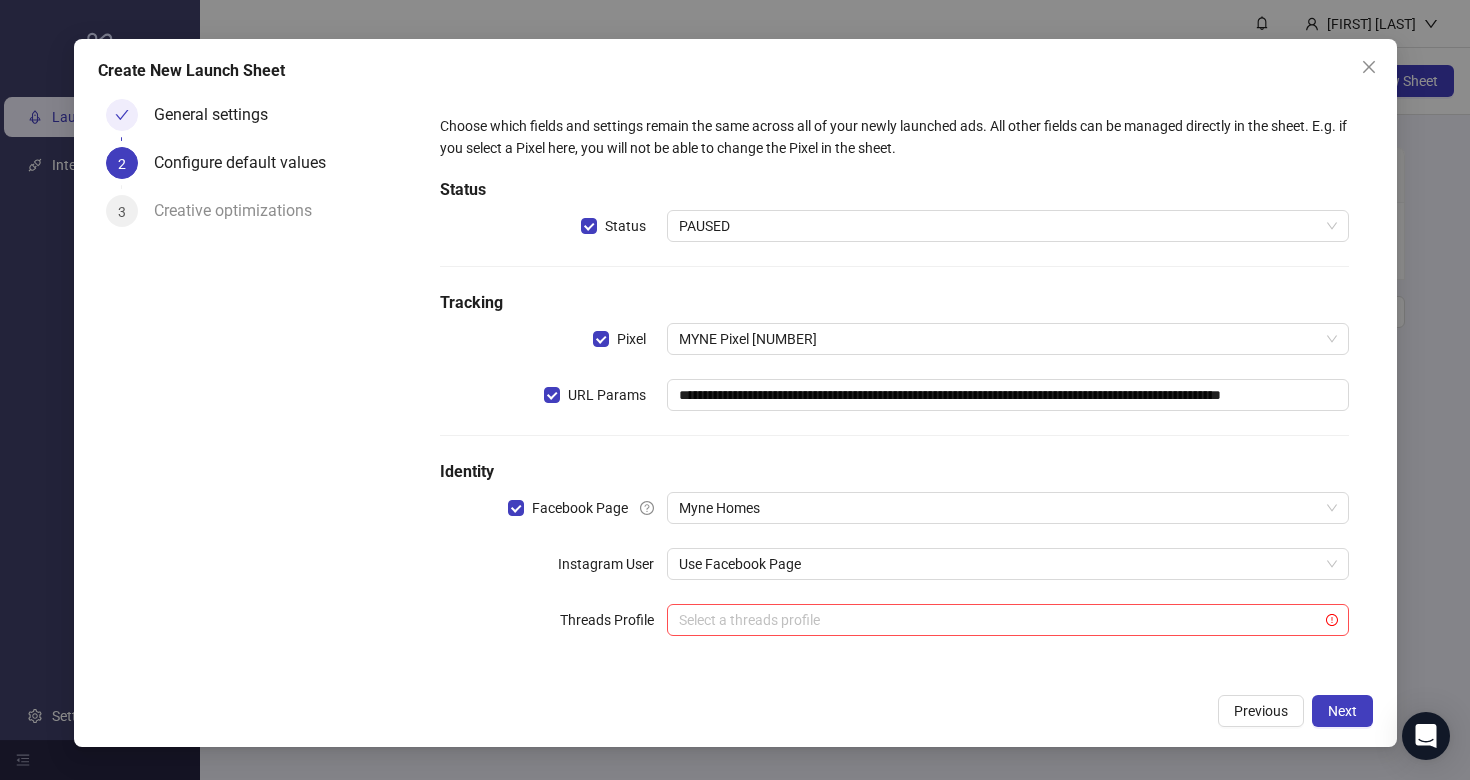 click on "**********" at bounding box center [894, 387] 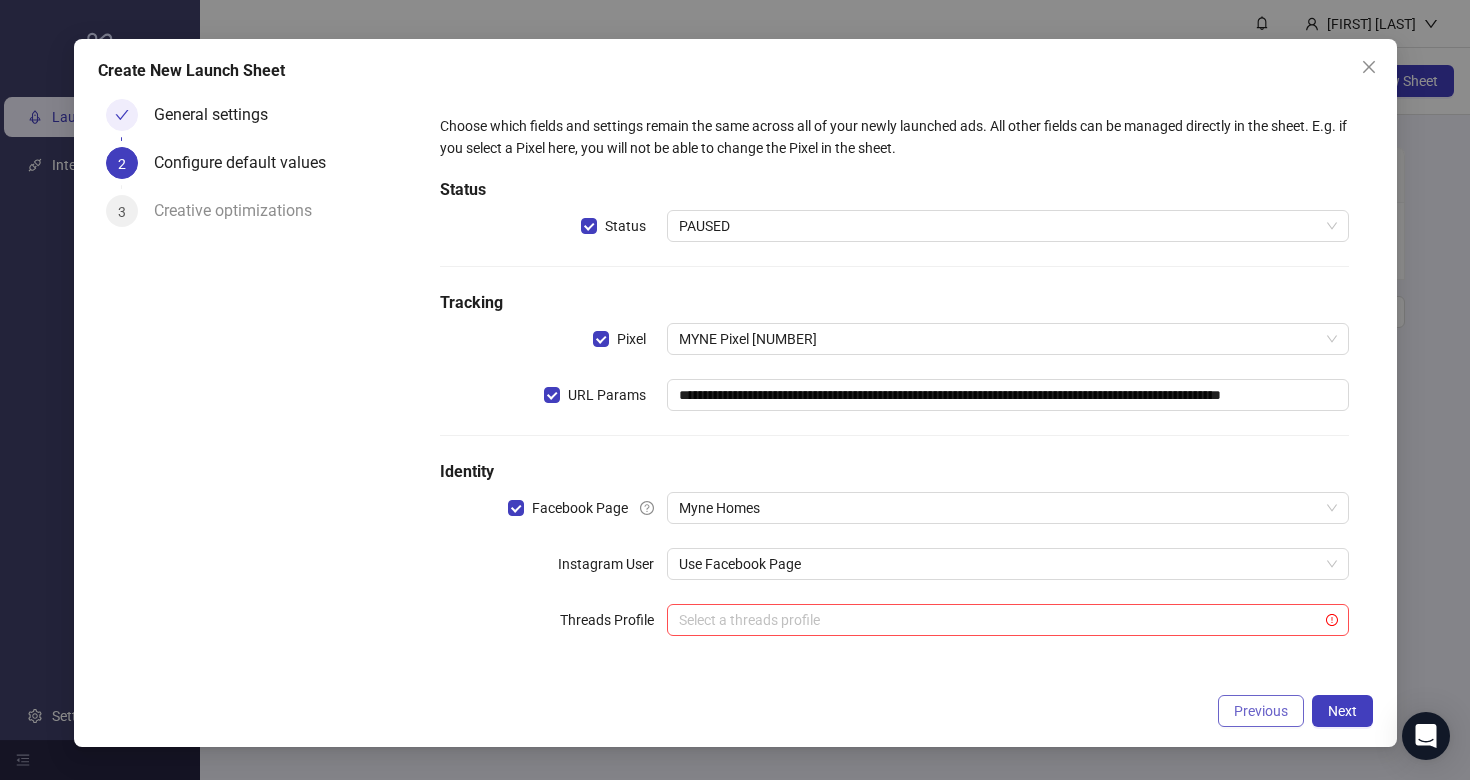 click on "Previous" at bounding box center [1261, 711] 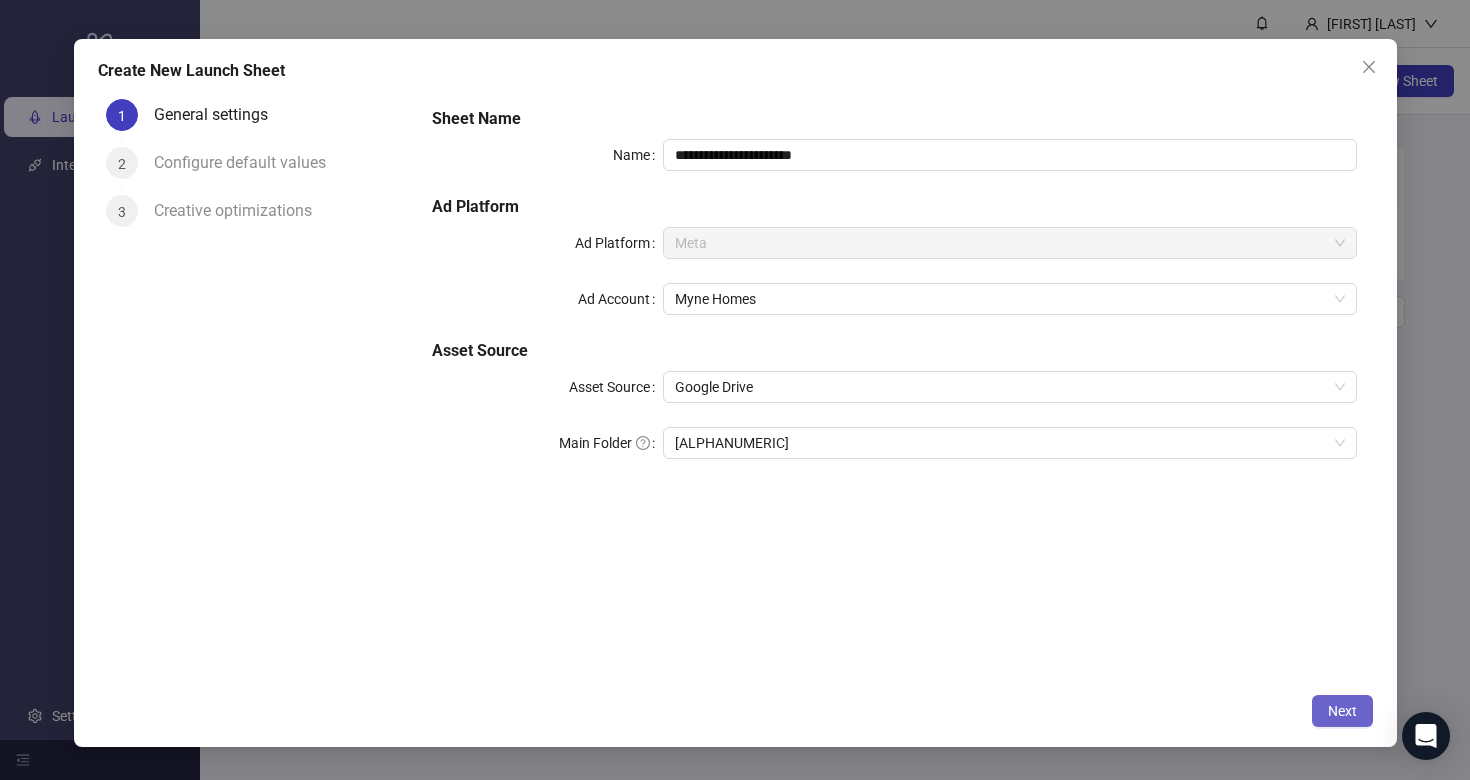 click on "Next" at bounding box center [1342, 711] 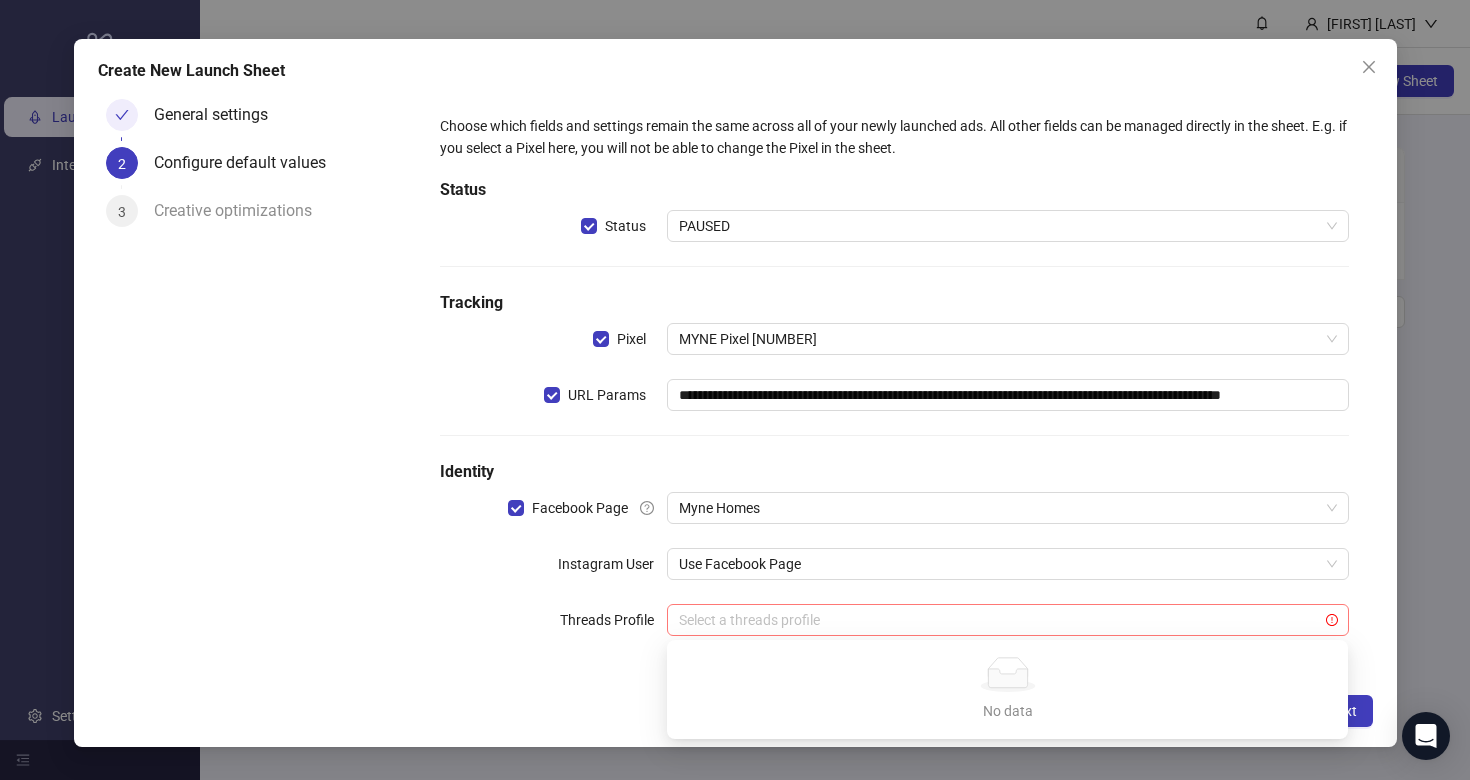 click on "Select a threads profile" at bounding box center (1007, 620) 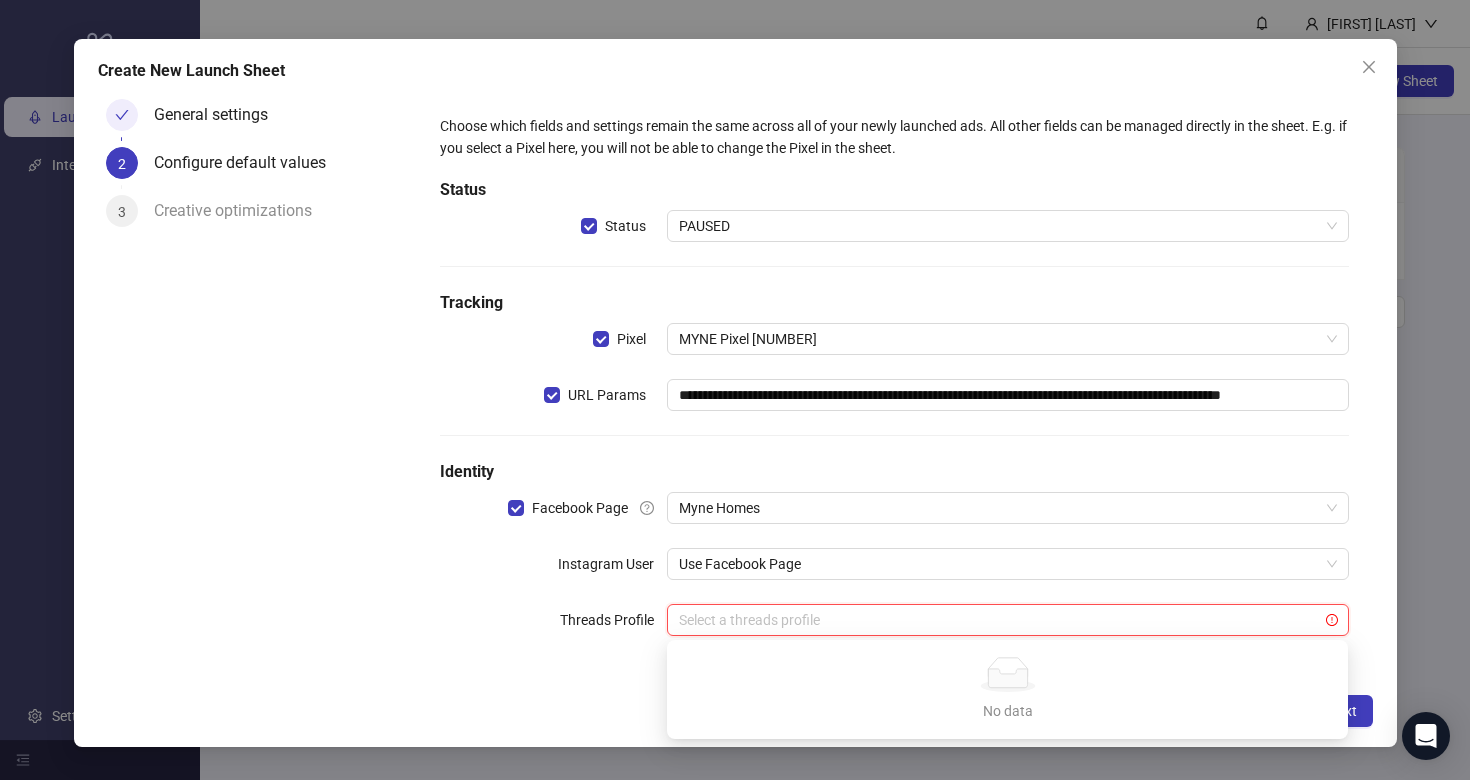 click on "No data" at bounding box center [1007, 674] 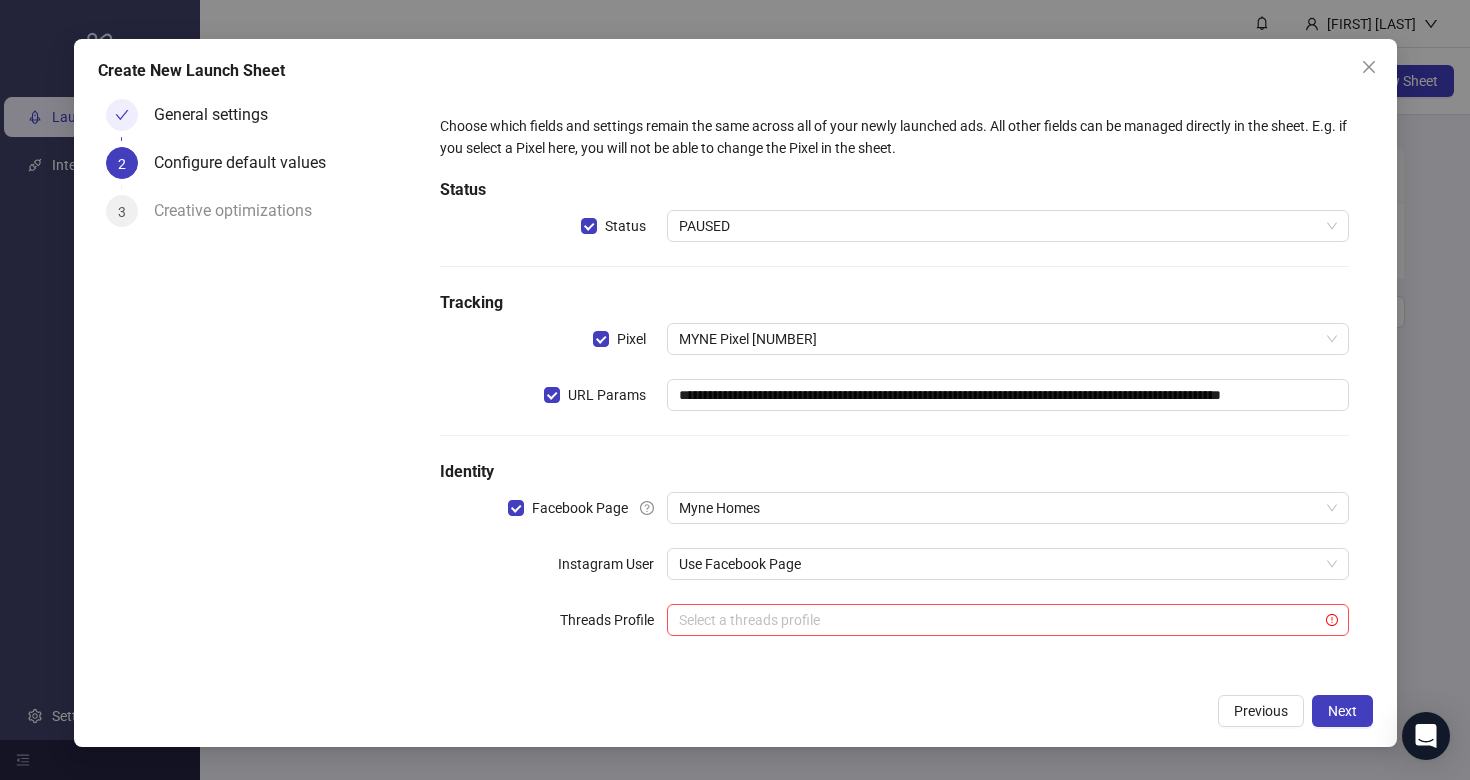 click on "**********" at bounding box center [894, 387] 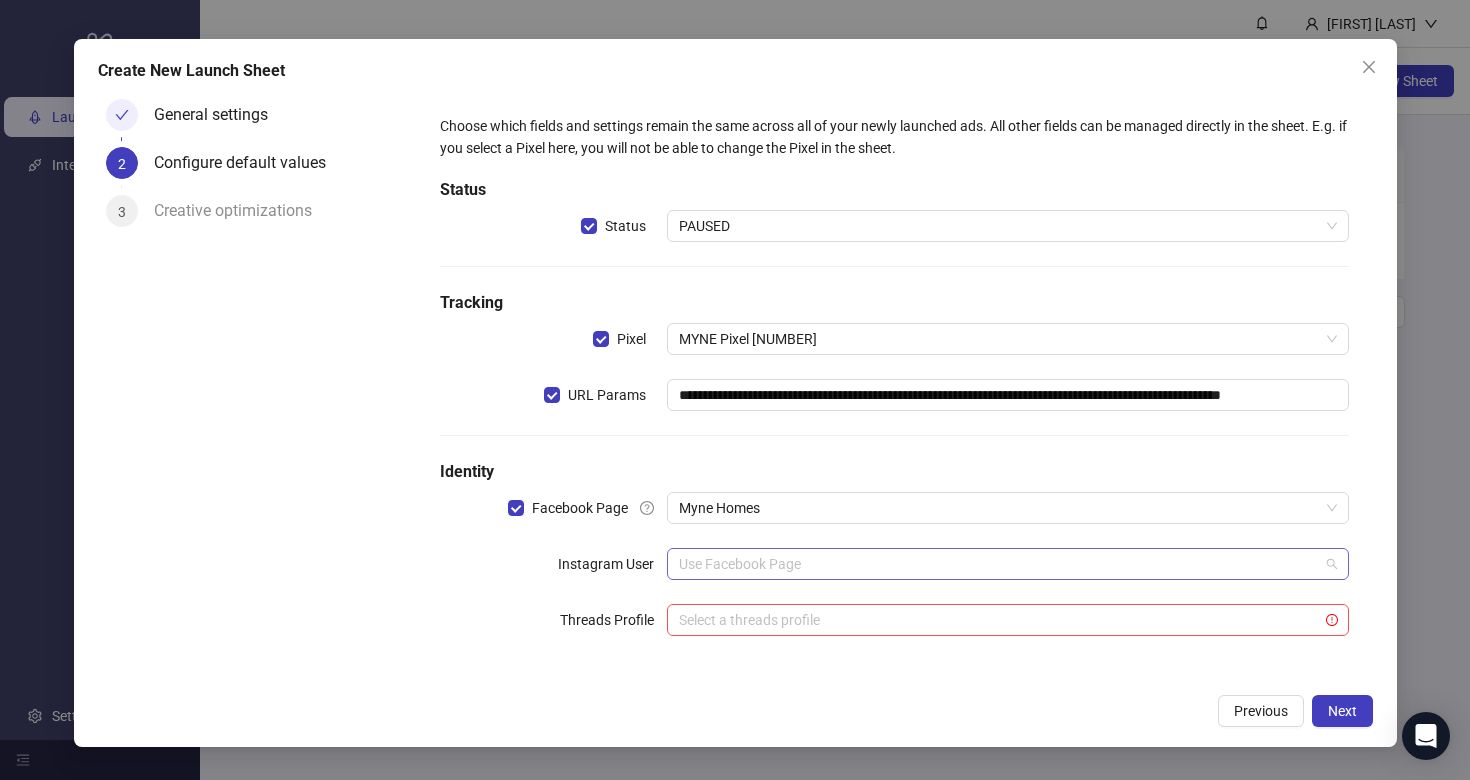 click on "Use Facebook Page" at bounding box center (1007, 564) 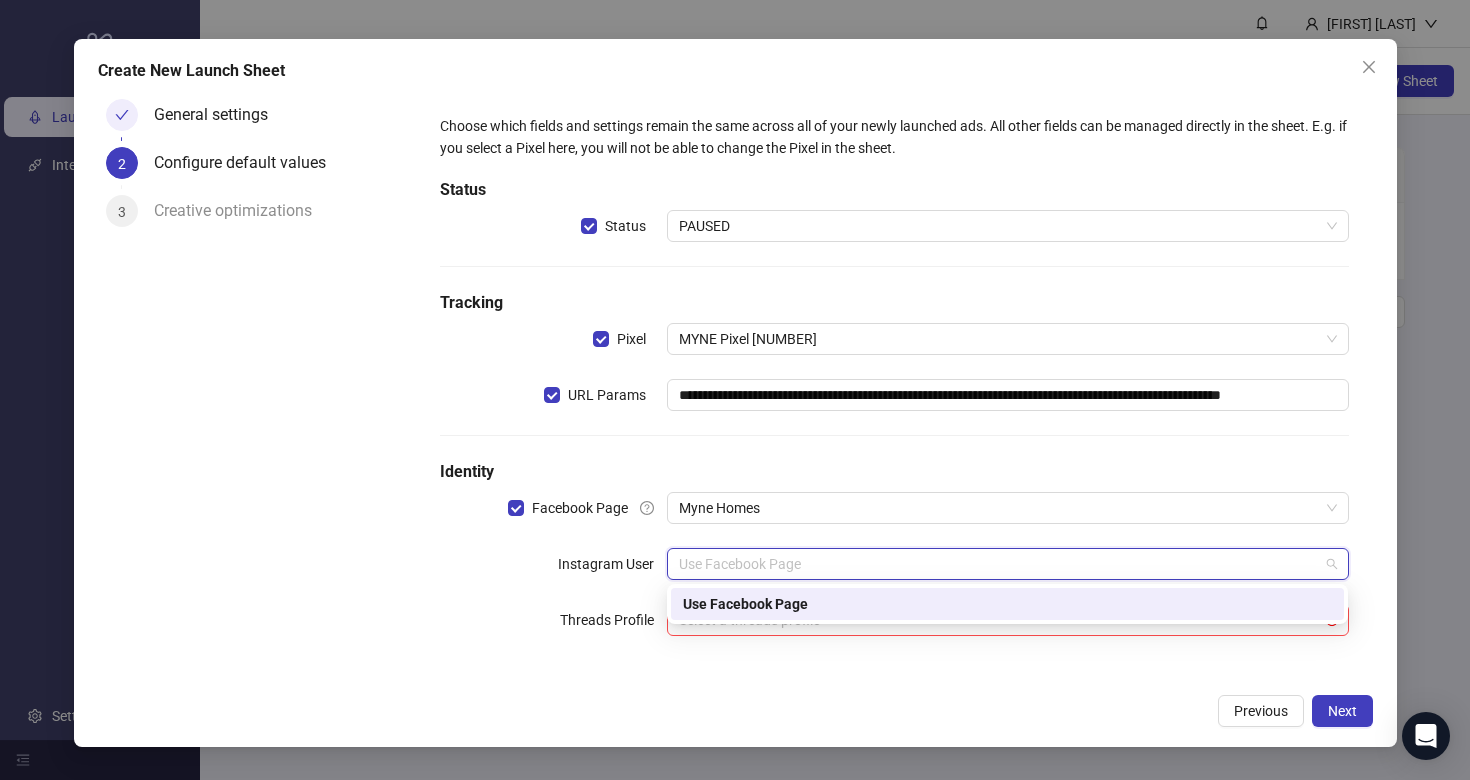 click on "Use Facebook Page" at bounding box center [1007, 604] 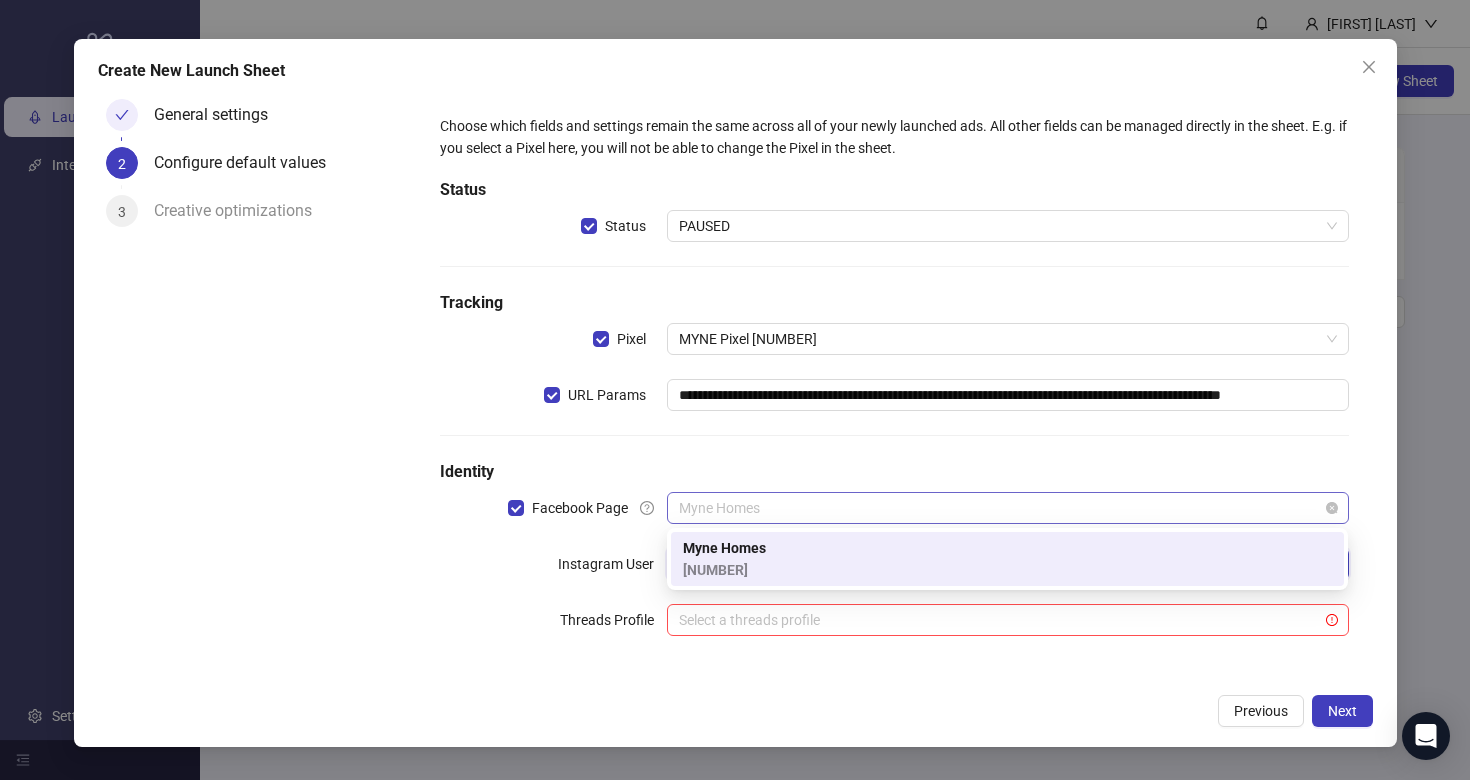 click on "Myne Homes" at bounding box center (1007, 508) 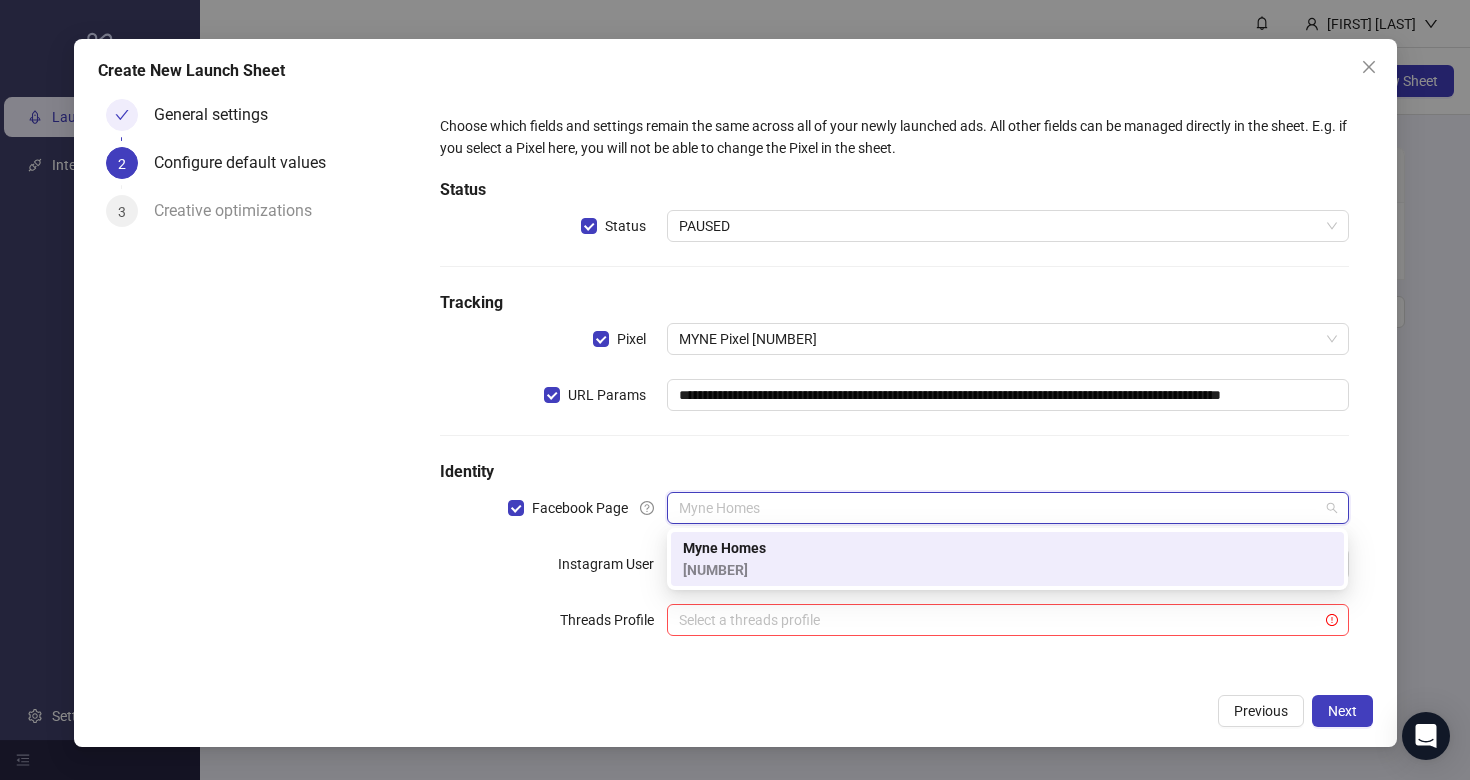 click on "Myne Homes [NUMBER]" at bounding box center (1007, 559) 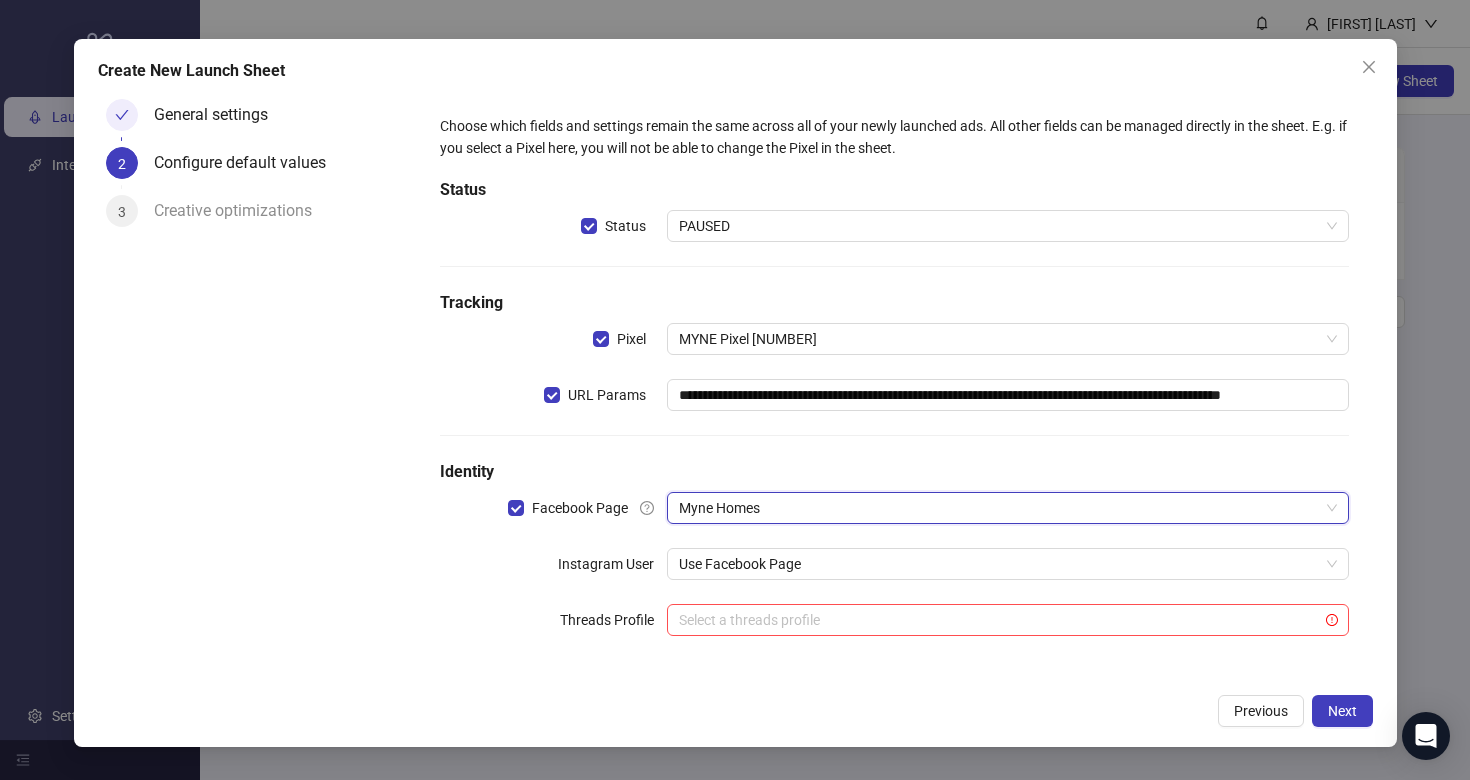 click on "Identity" at bounding box center [894, 472] 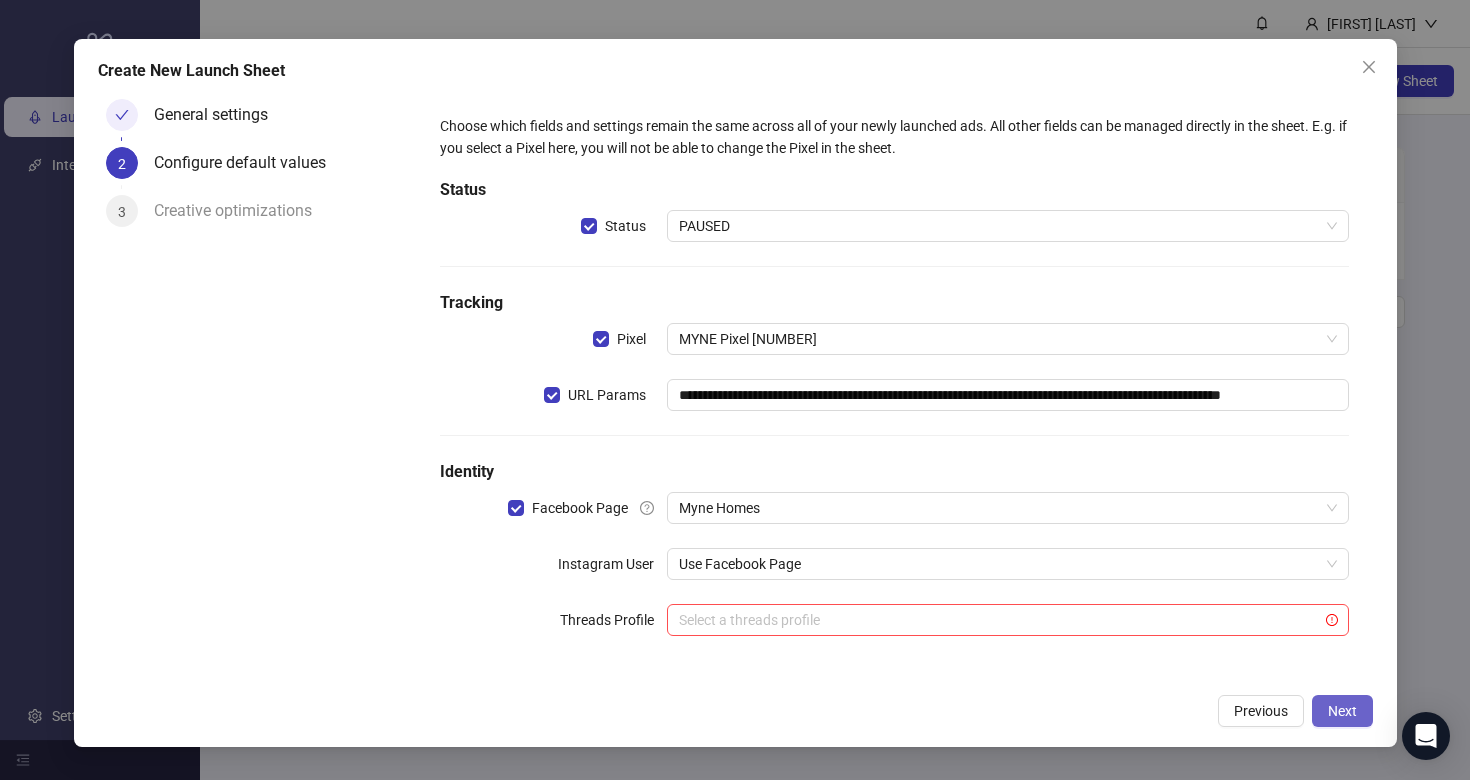 click on "Next" at bounding box center [1342, 711] 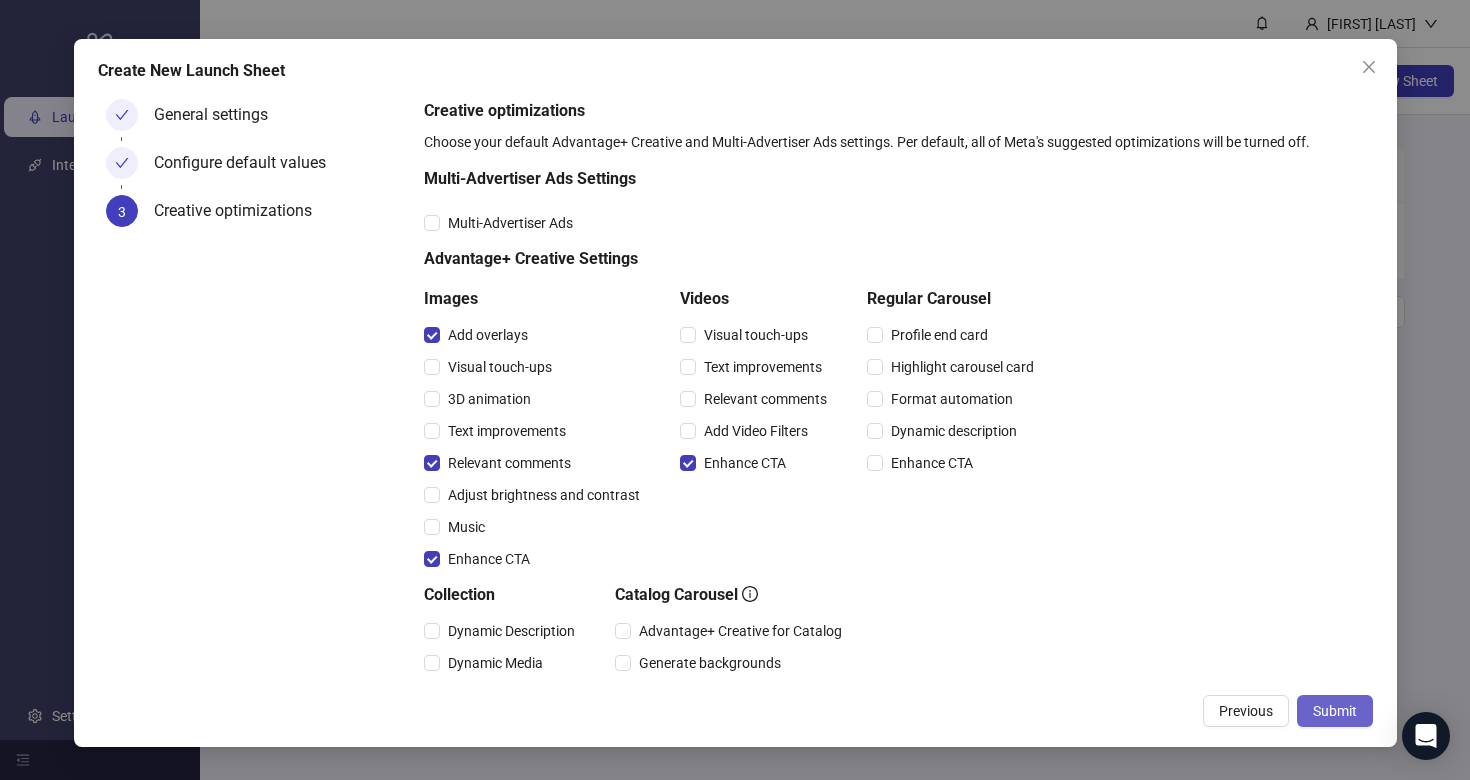 click on "Submit" at bounding box center (1335, 711) 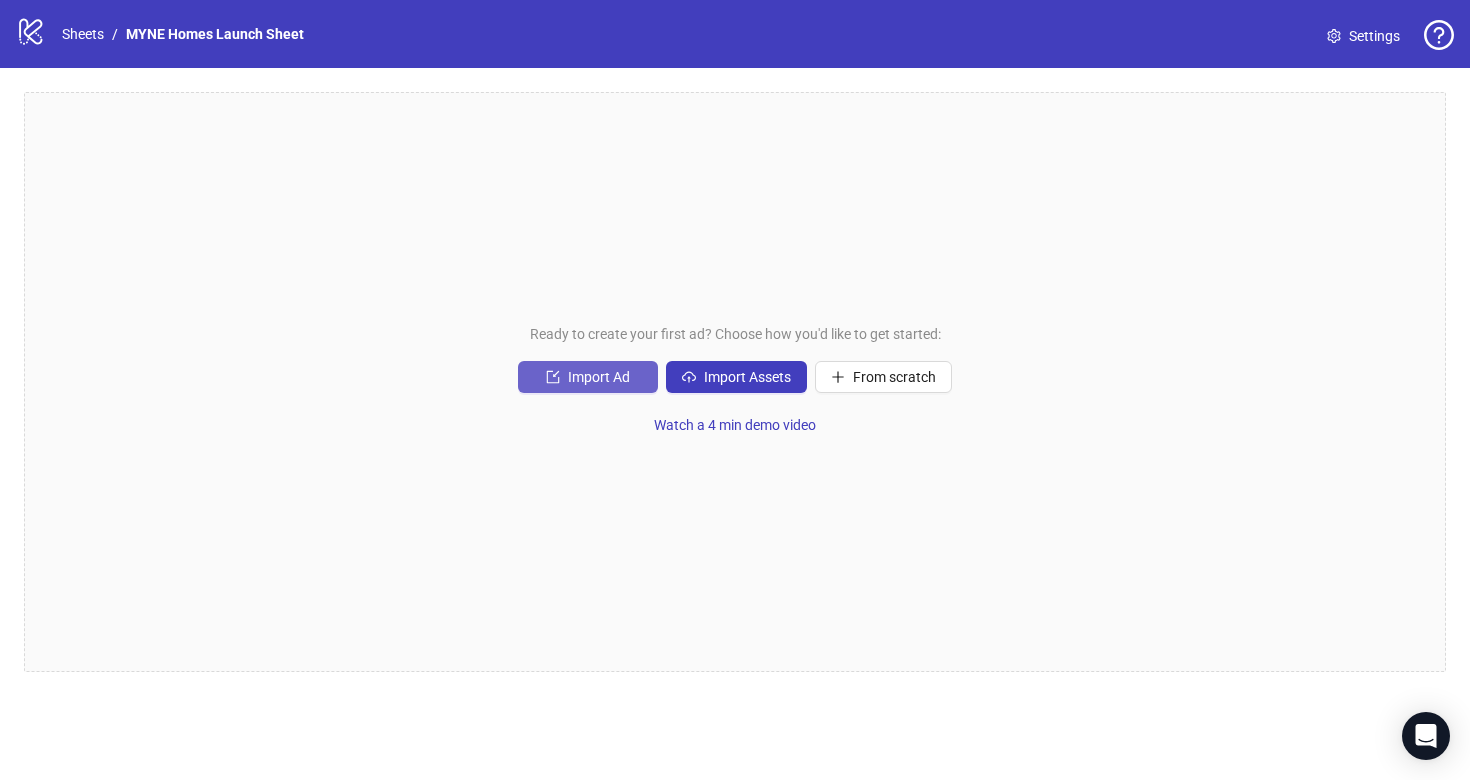 click on "Import Ad" at bounding box center (588, 377) 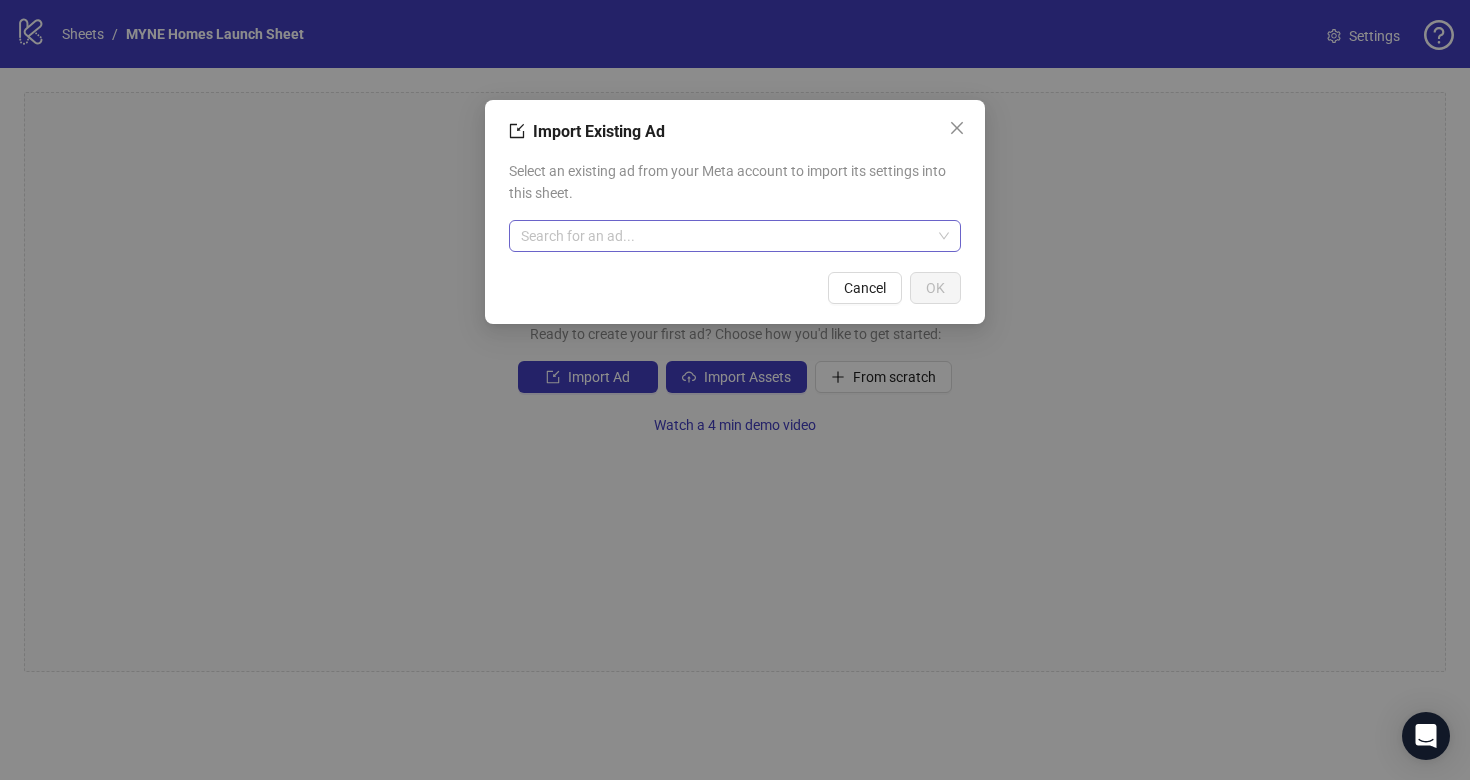 click at bounding box center [726, 236] 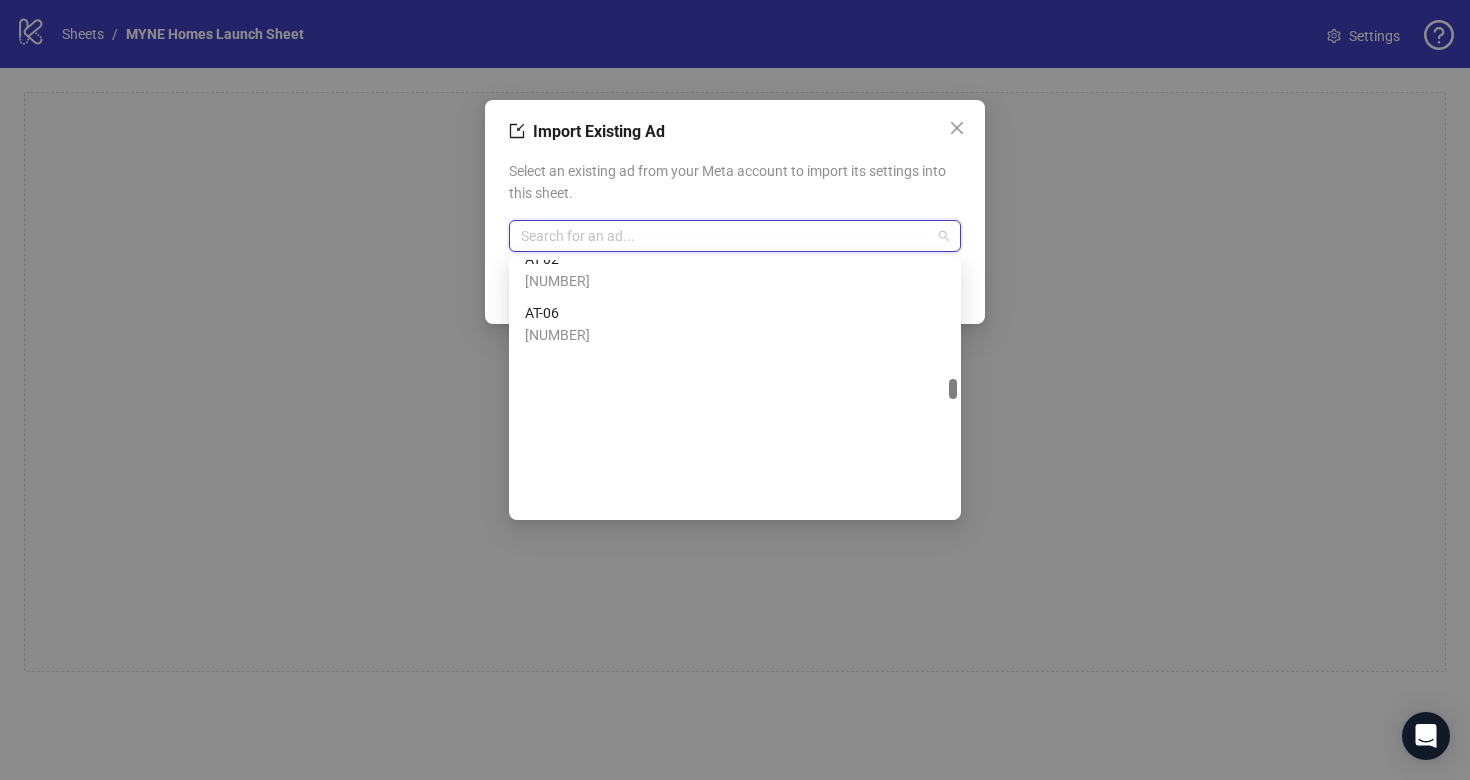 scroll, scrollTop: 6281, scrollLeft: 0, axis: vertical 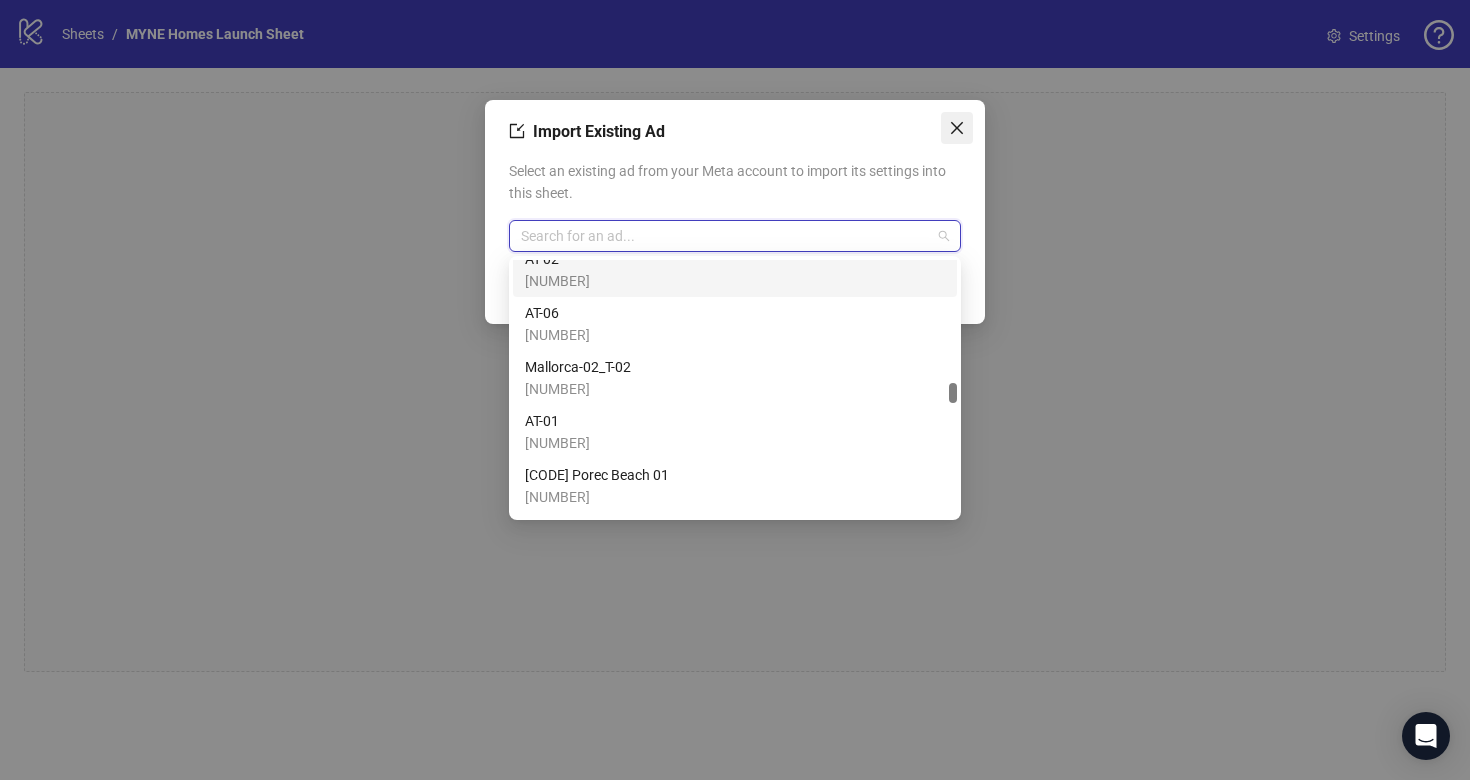 click at bounding box center (957, 128) 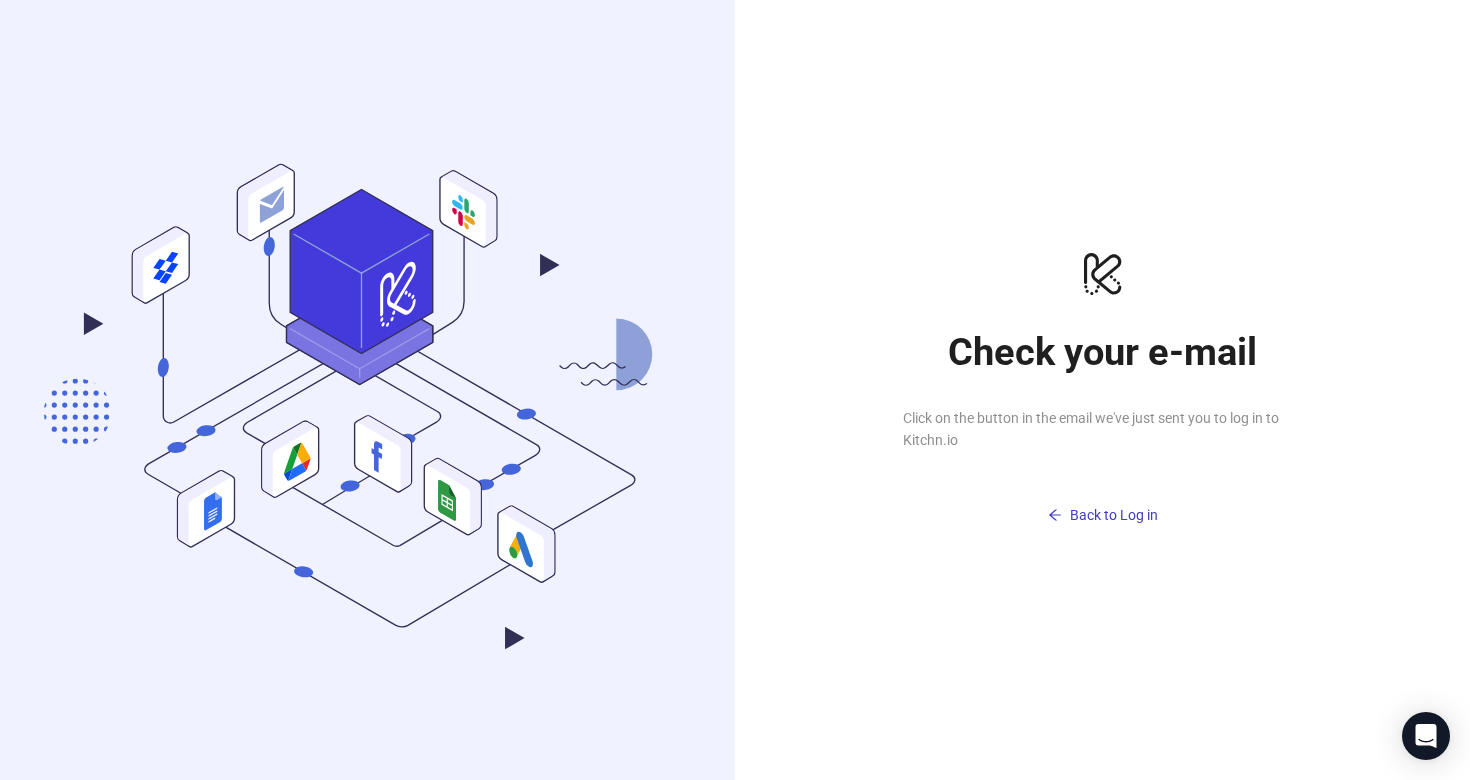 scroll, scrollTop: 0, scrollLeft: 0, axis: both 